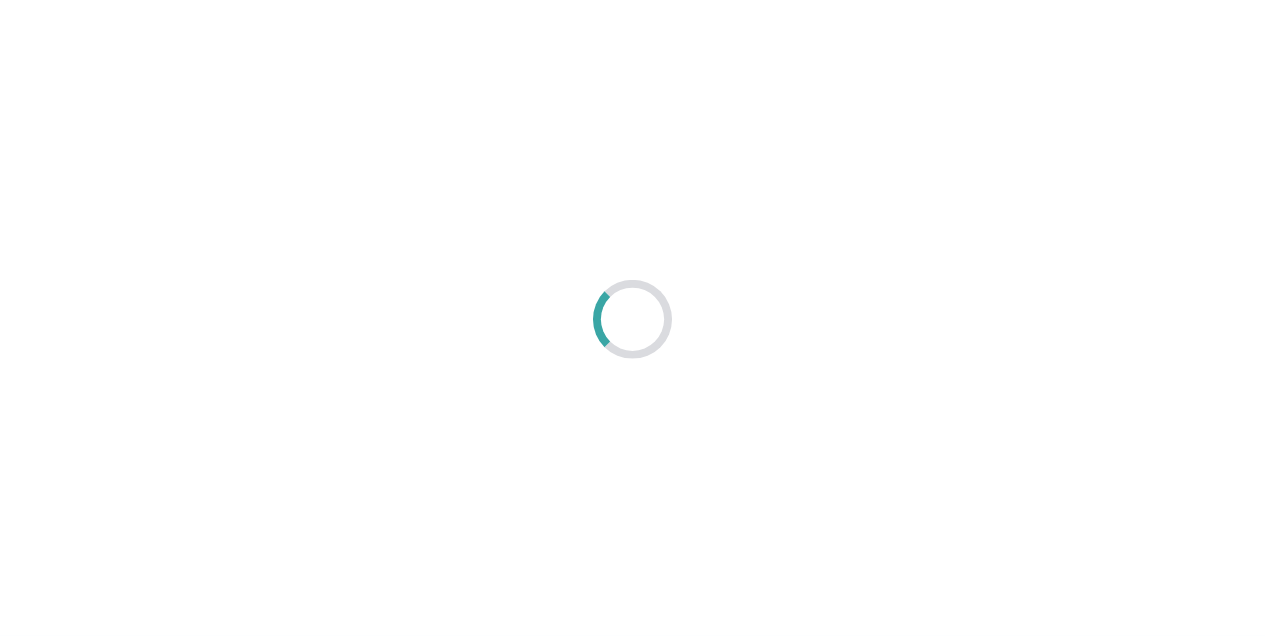 scroll, scrollTop: 0, scrollLeft: 0, axis: both 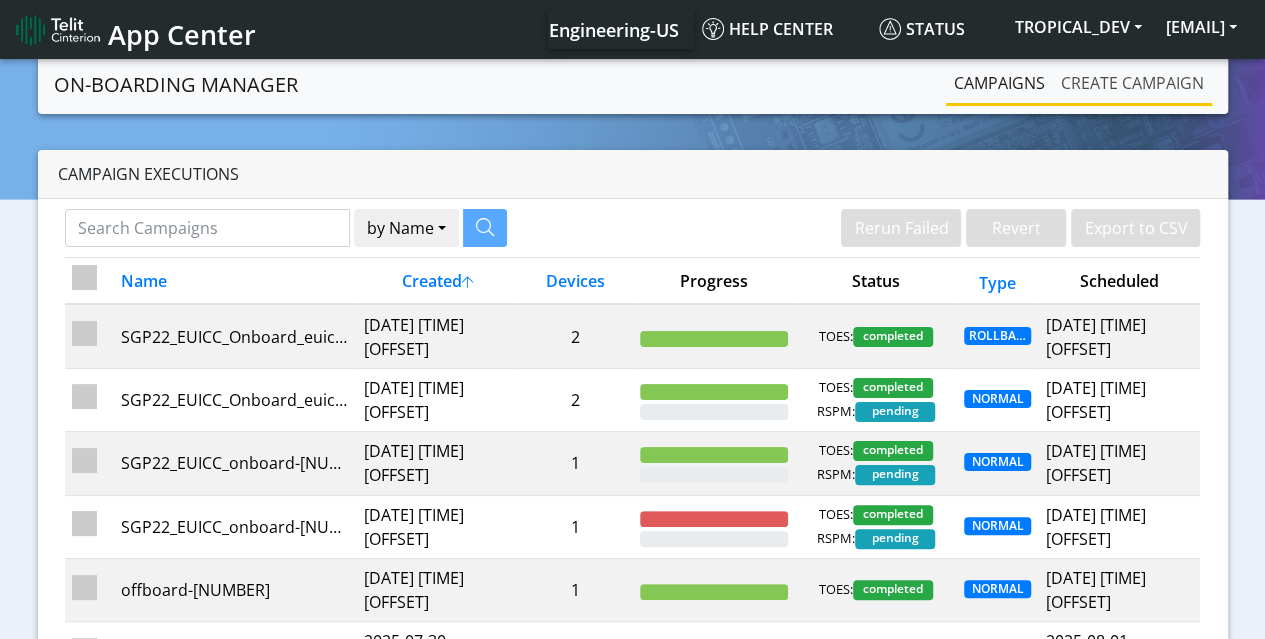 click on "Create campaign" 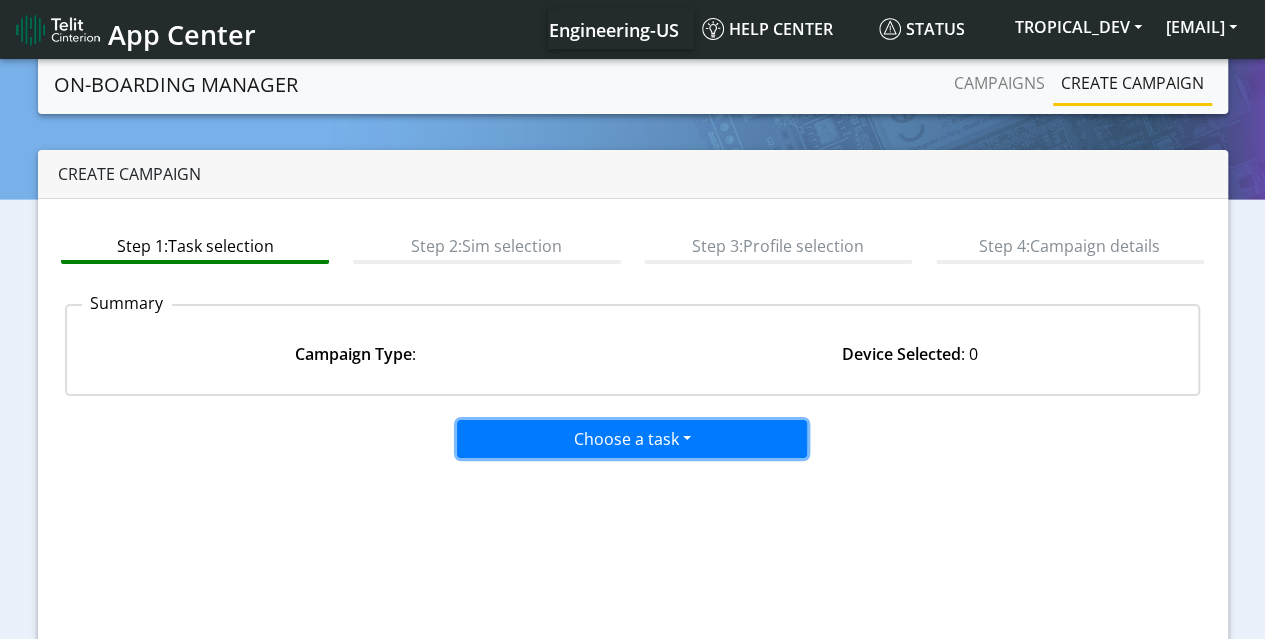 click on "Choose a task" at bounding box center (632, 439) 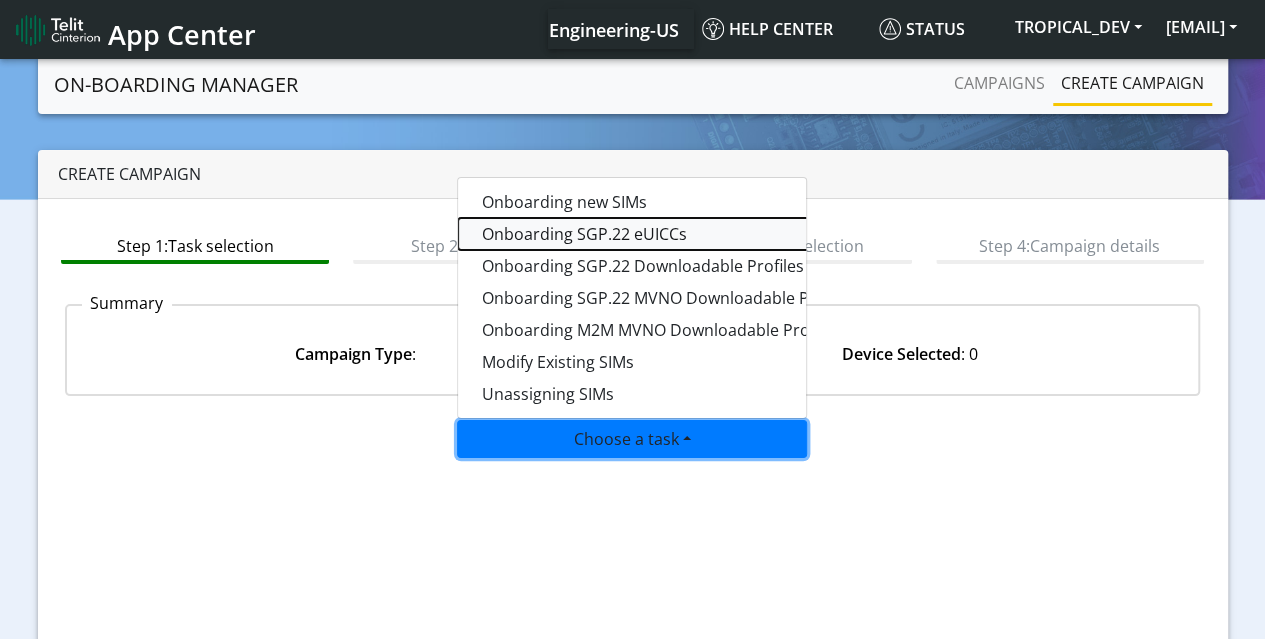 click on "Onboarding SGP.22 eUICCs" at bounding box center (708, 234) 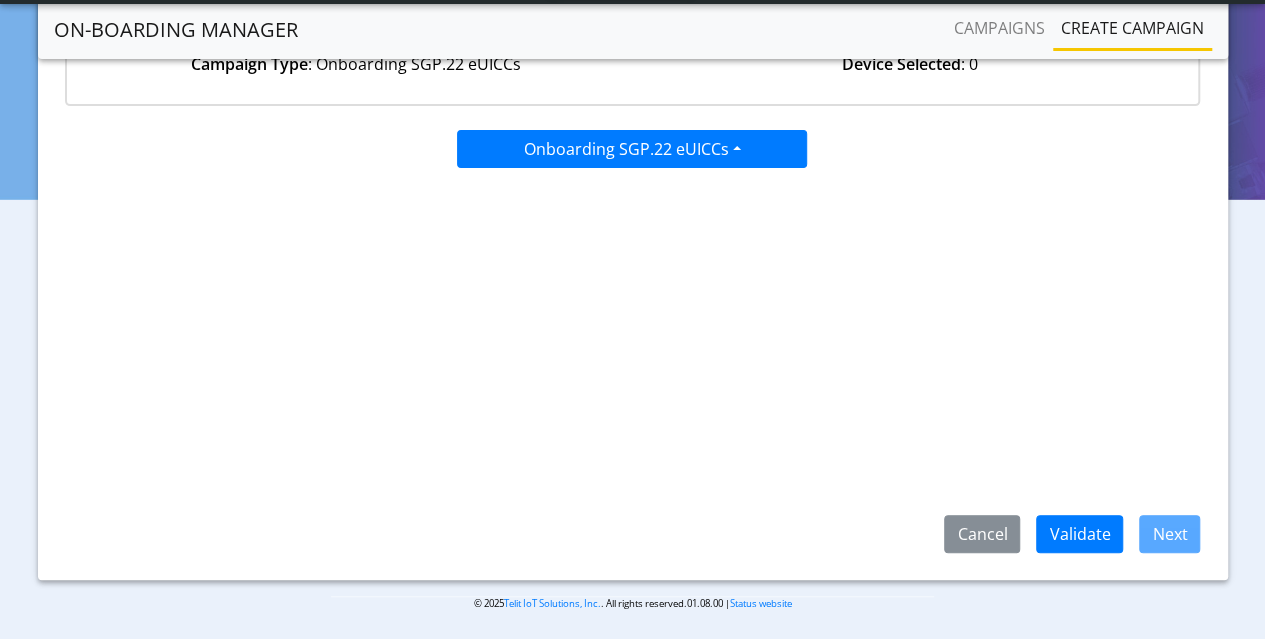 scroll, scrollTop: 238, scrollLeft: 0, axis: vertical 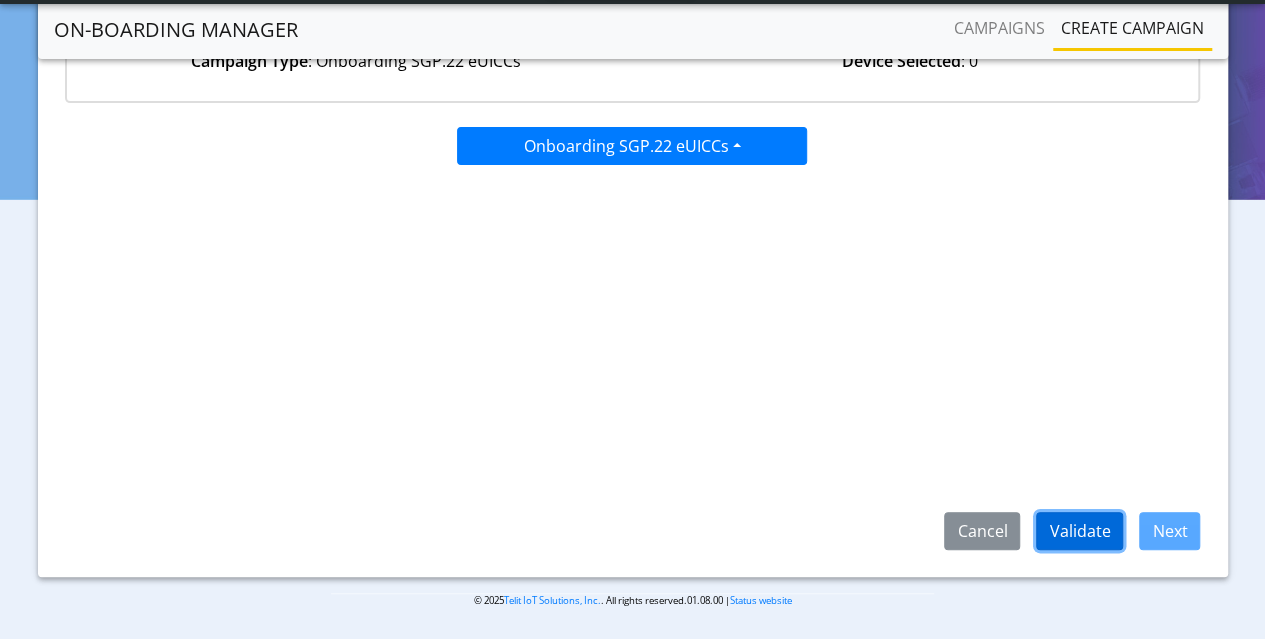 click on "Validate" at bounding box center [1079, 531] 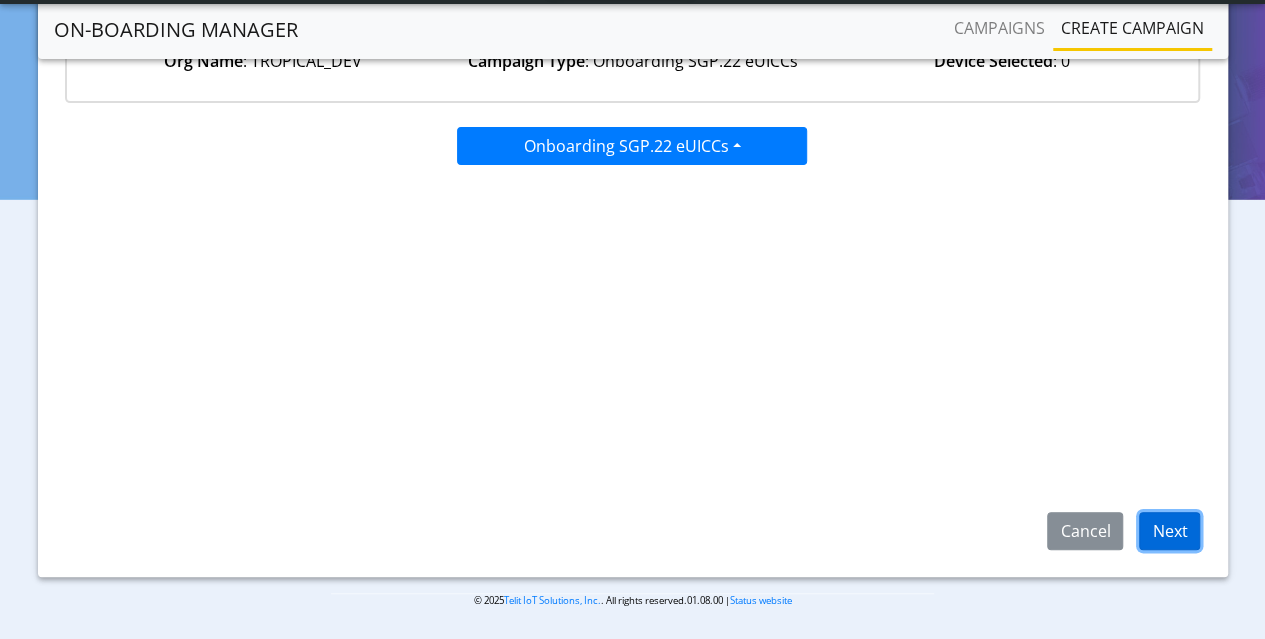 click on "Next" at bounding box center (1169, 531) 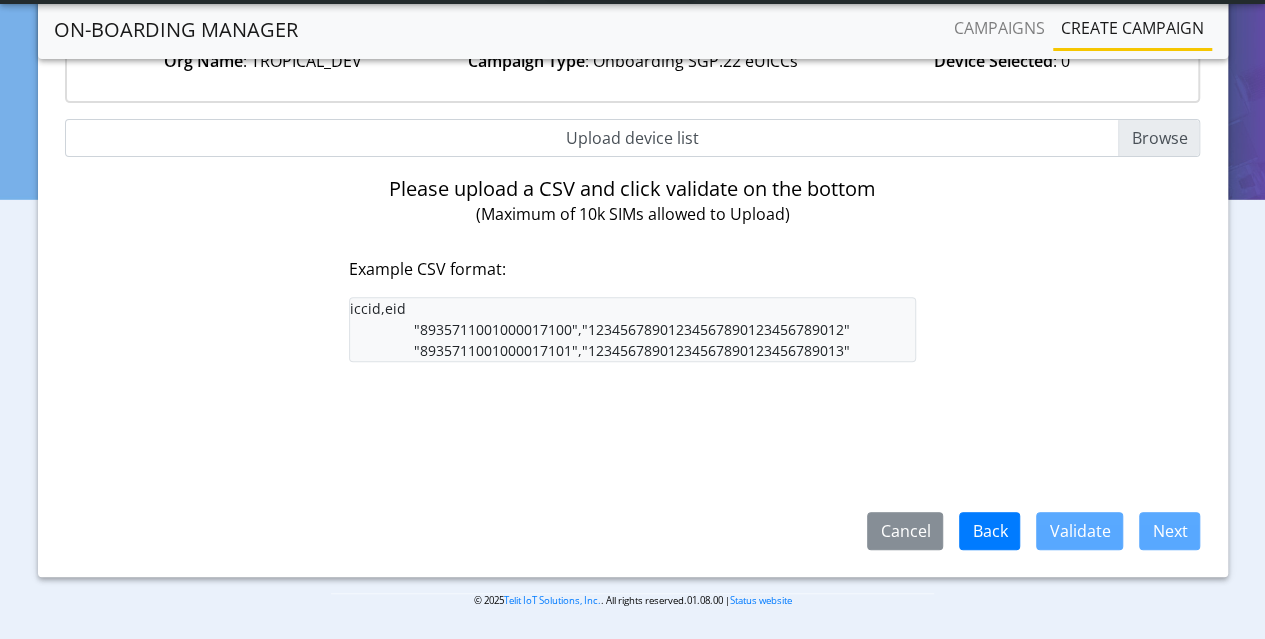 click on "Upload device list" at bounding box center [633, 138] 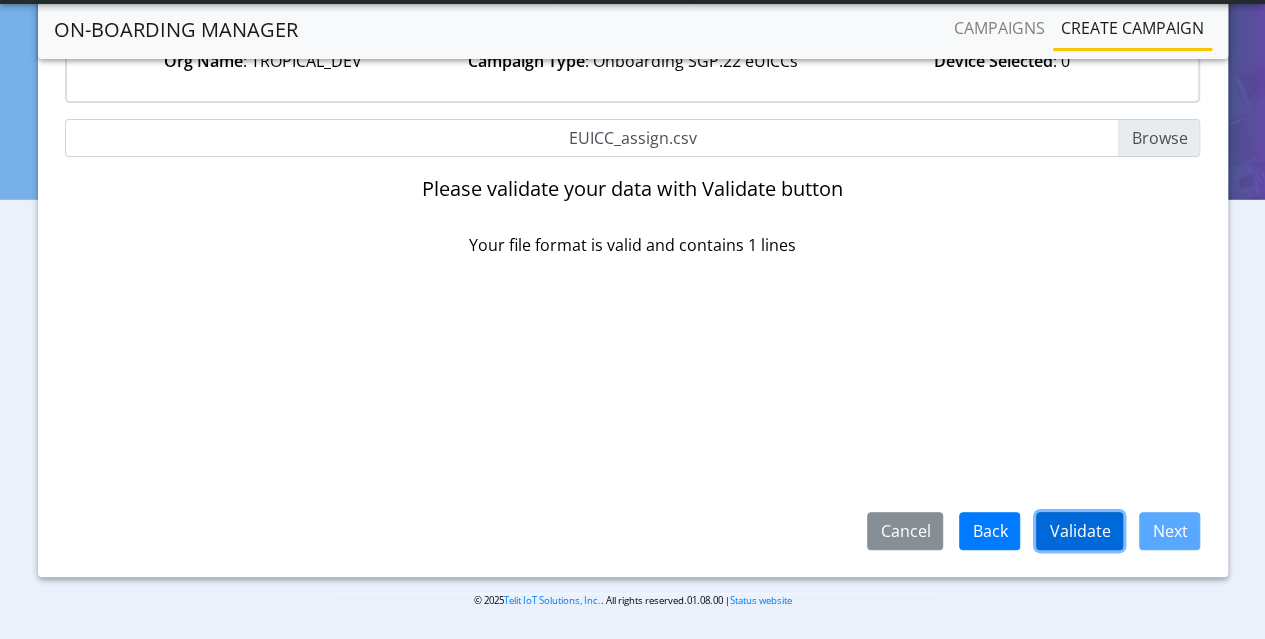 click on "Validate" at bounding box center [1079, 531] 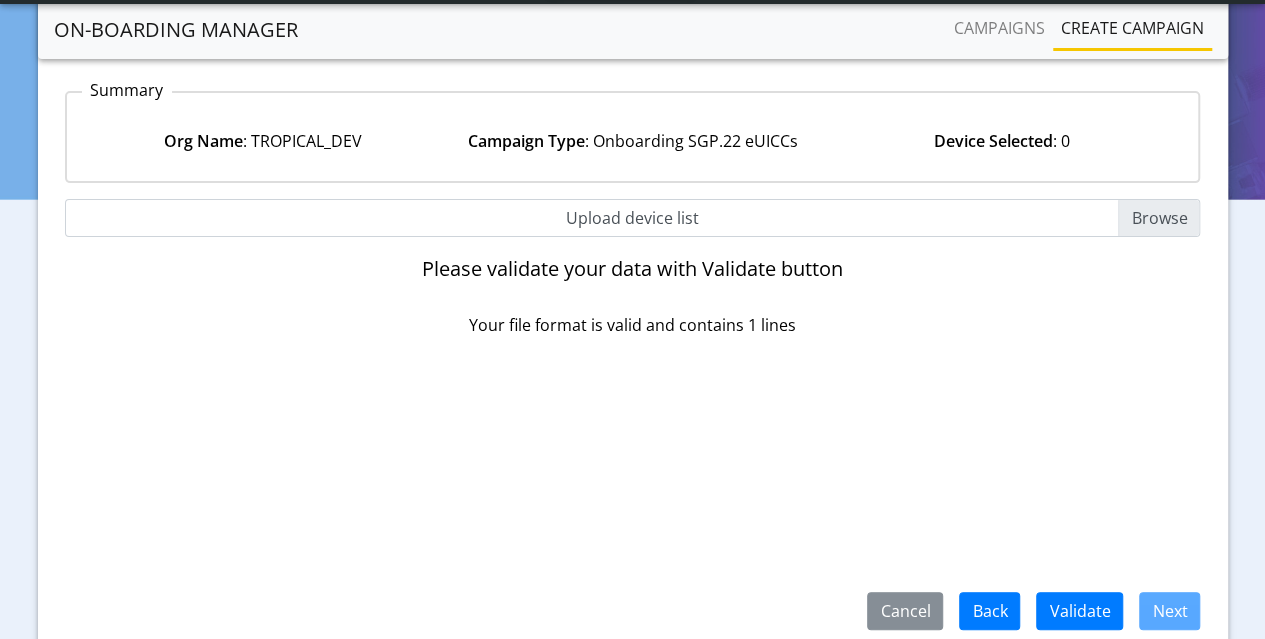scroll, scrollTop: 200, scrollLeft: 0, axis: vertical 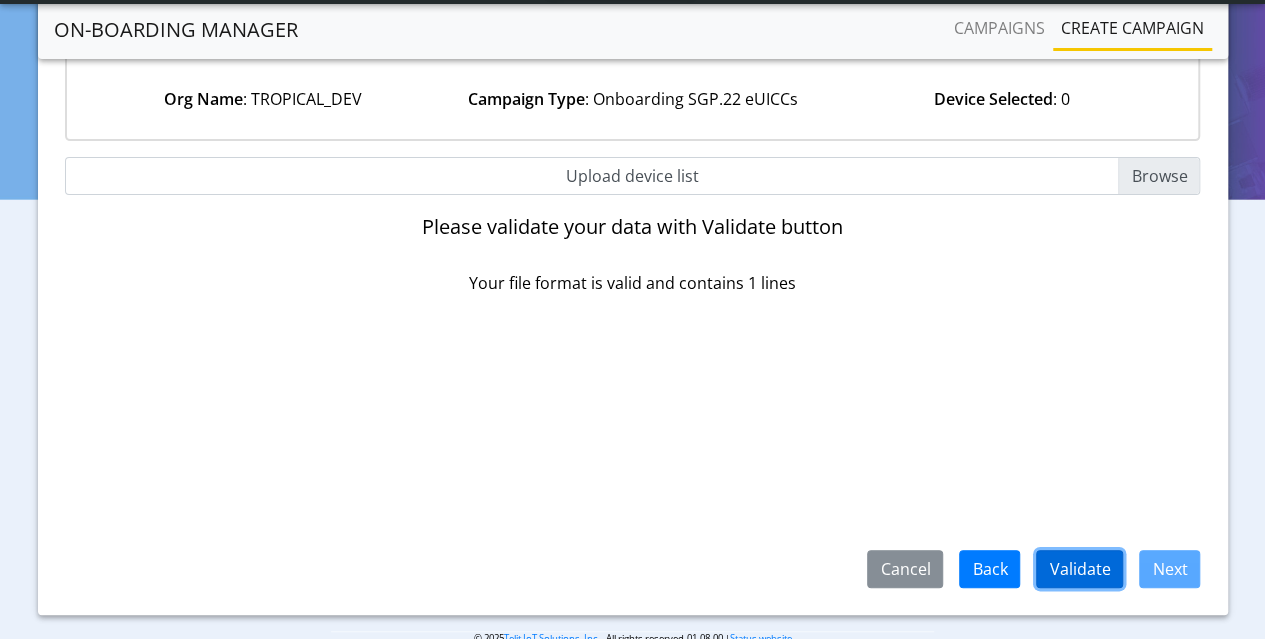 click on "Validate" at bounding box center (1079, 569) 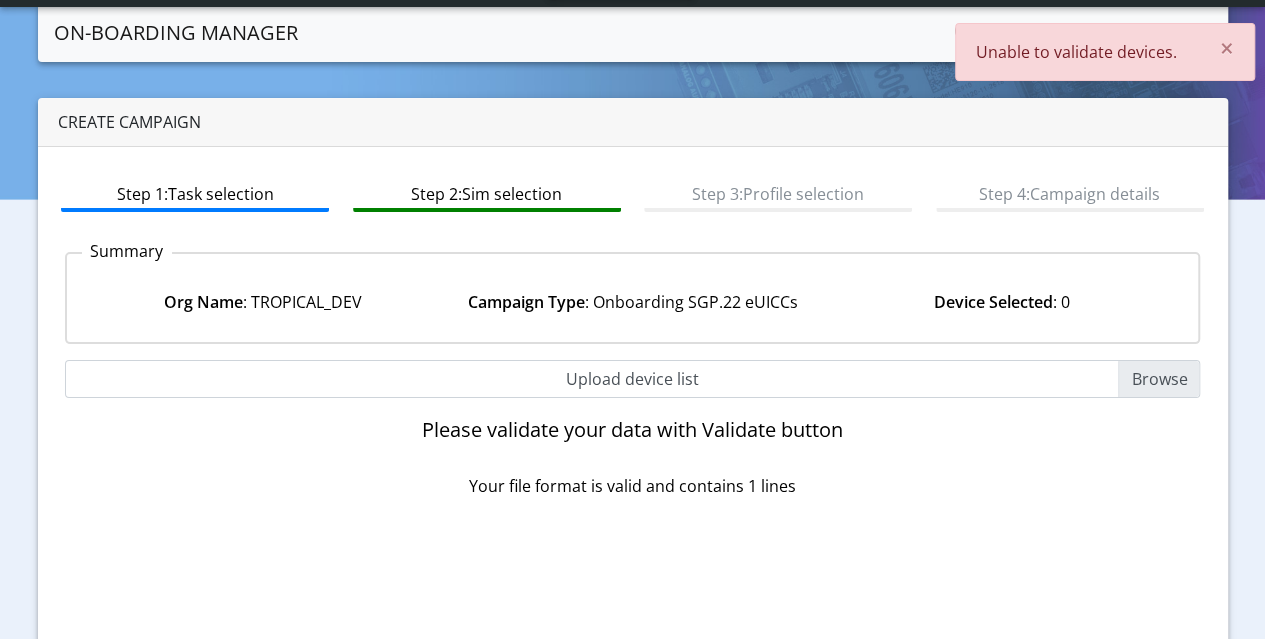 scroll, scrollTop: 0, scrollLeft: 0, axis: both 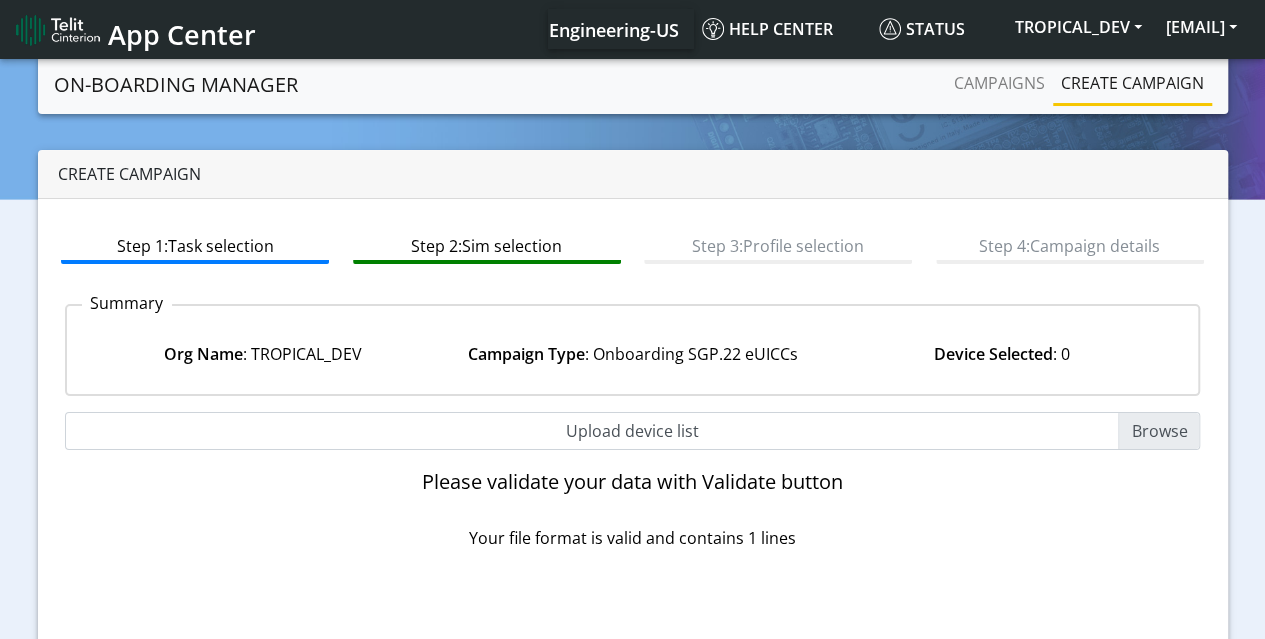 click on "Upload device list" at bounding box center (633, 431) 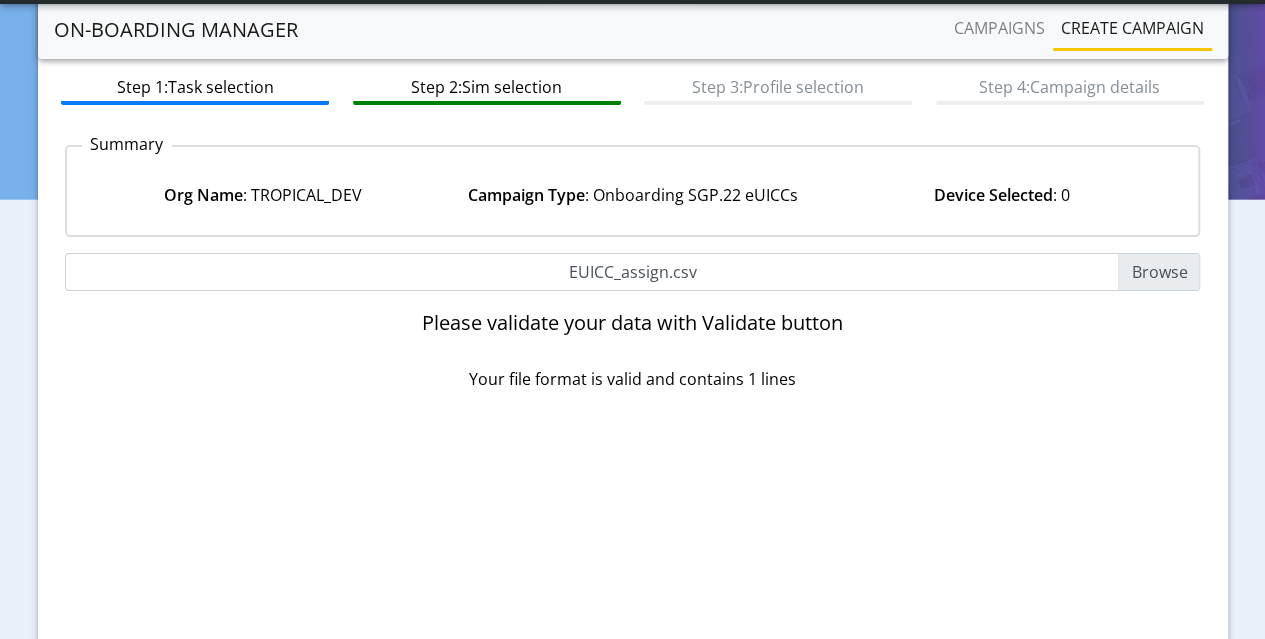 scroll, scrollTop: 238, scrollLeft: 0, axis: vertical 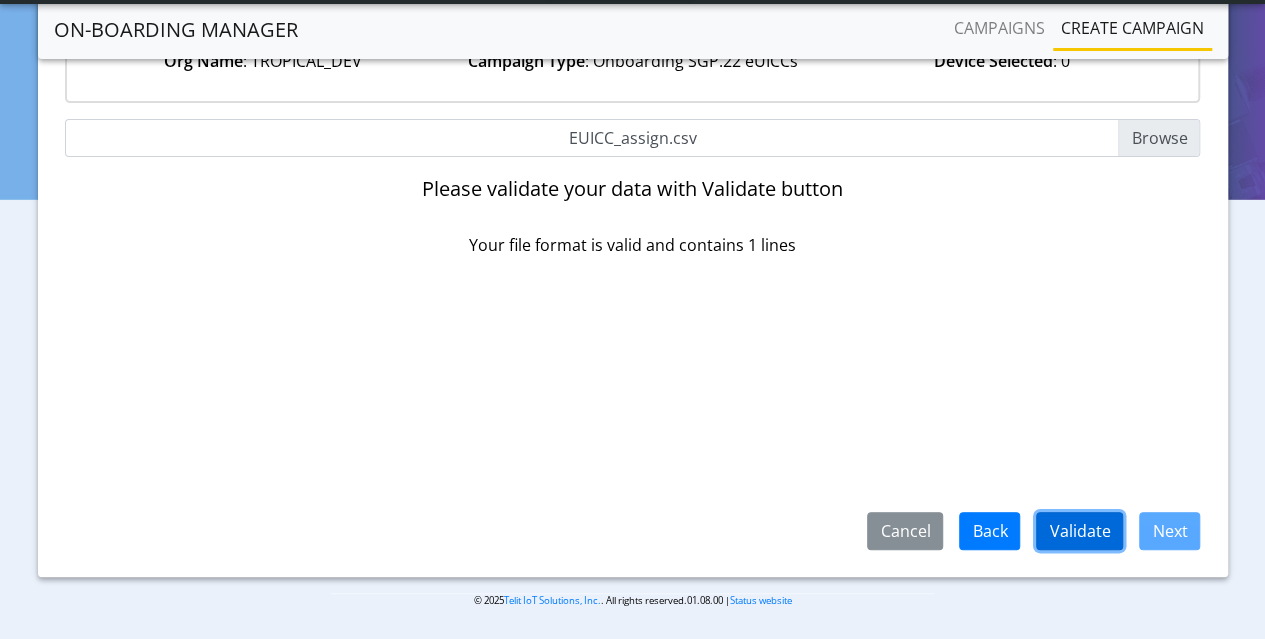 click on "Validate" at bounding box center [1079, 531] 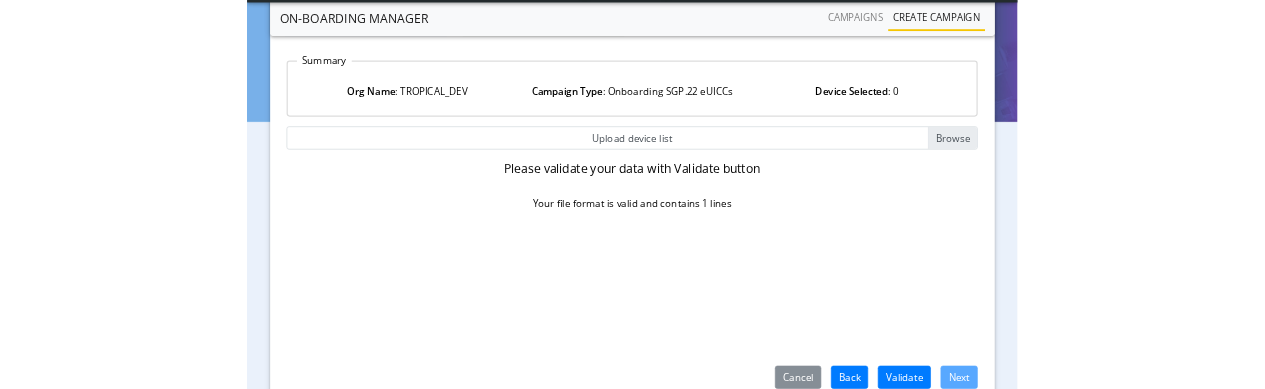 scroll, scrollTop: 200, scrollLeft: 0, axis: vertical 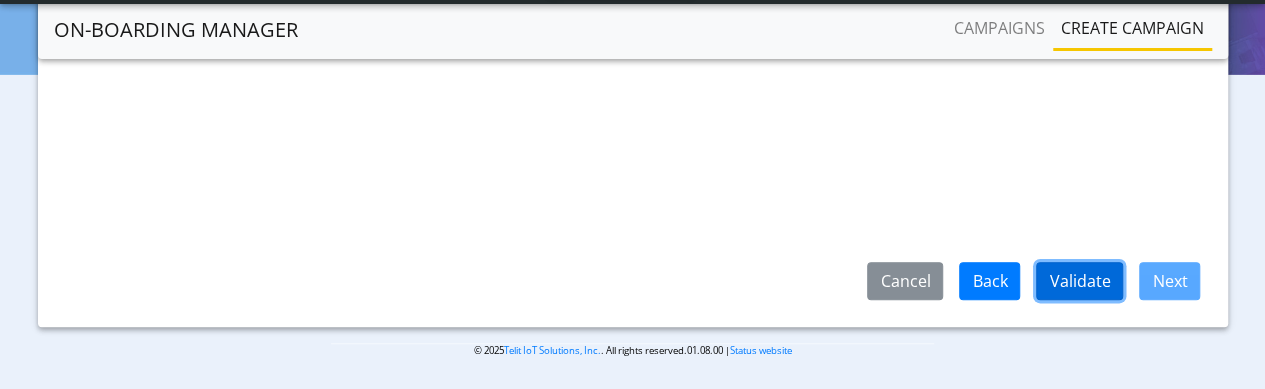 click on "Validate" at bounding box center (1079, 281) 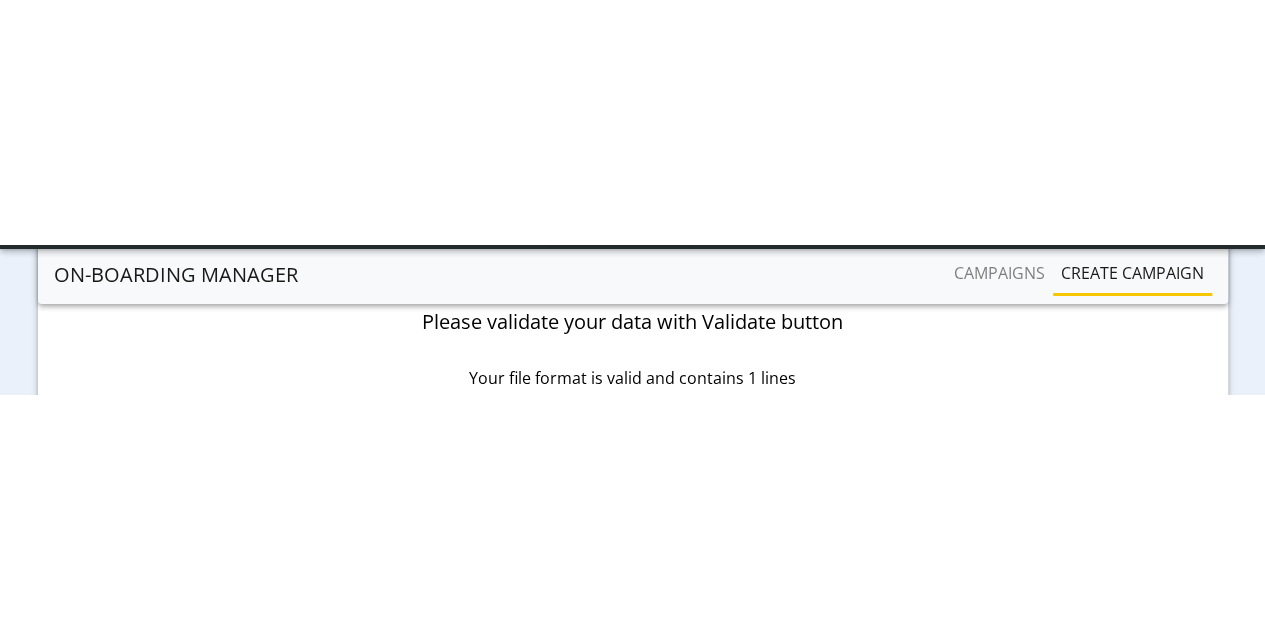 scroll, scrollTop: 238, scrollLeft: 0, axis: vertical 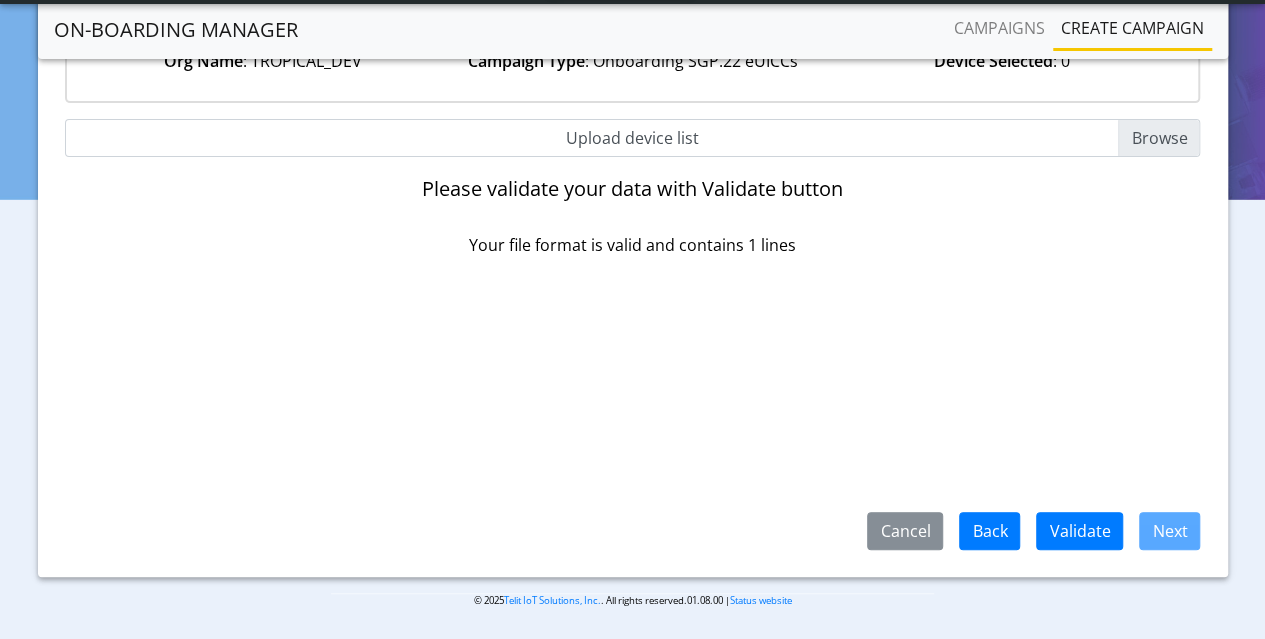 click on "Upload device list" at bounding box center (633, 138) 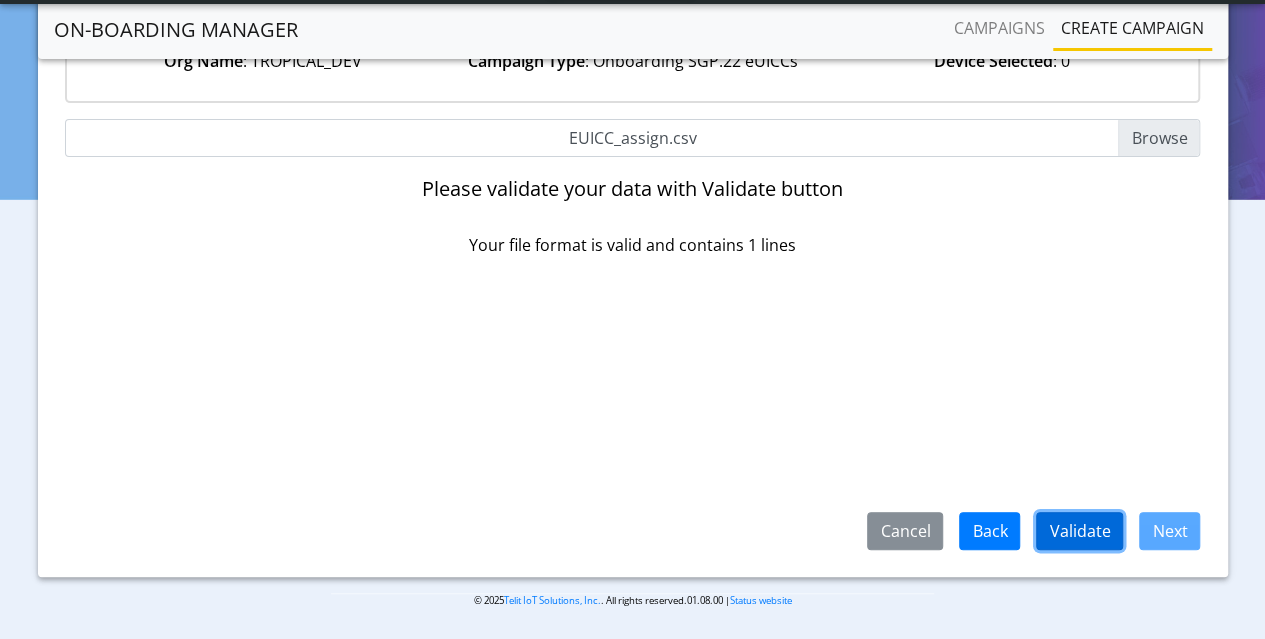 click on "Validate" at bounding box center (1079, 531) 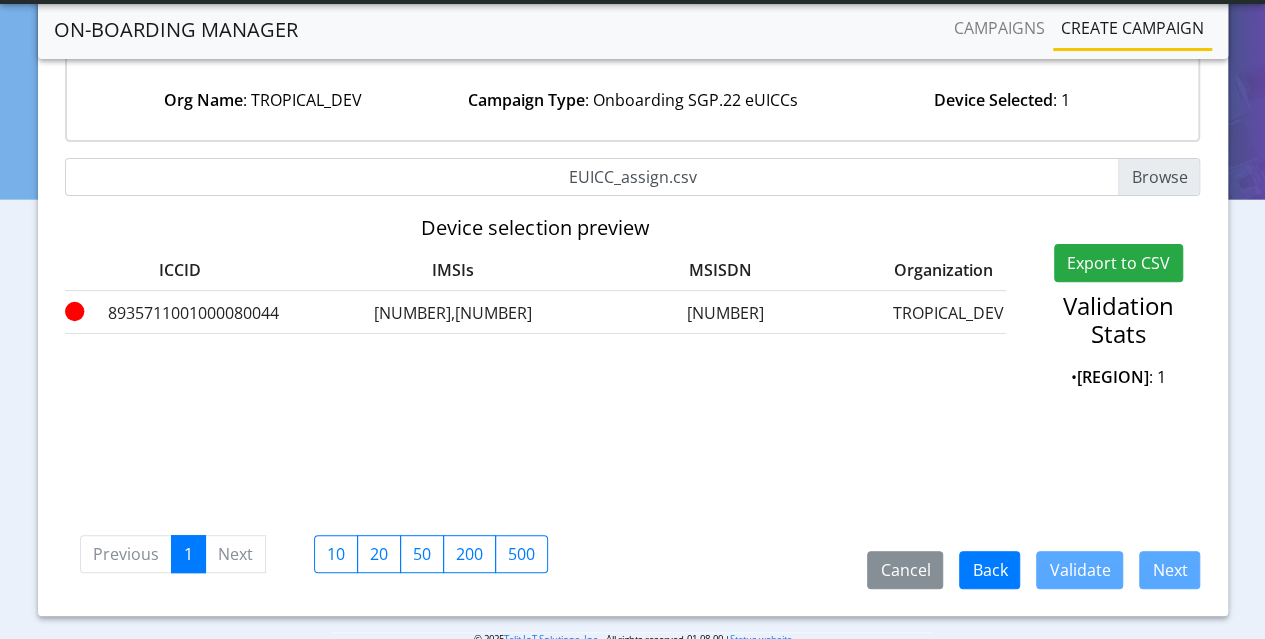 scroll, scrollTop: 200, scrollLeft: 0, axis: vertical 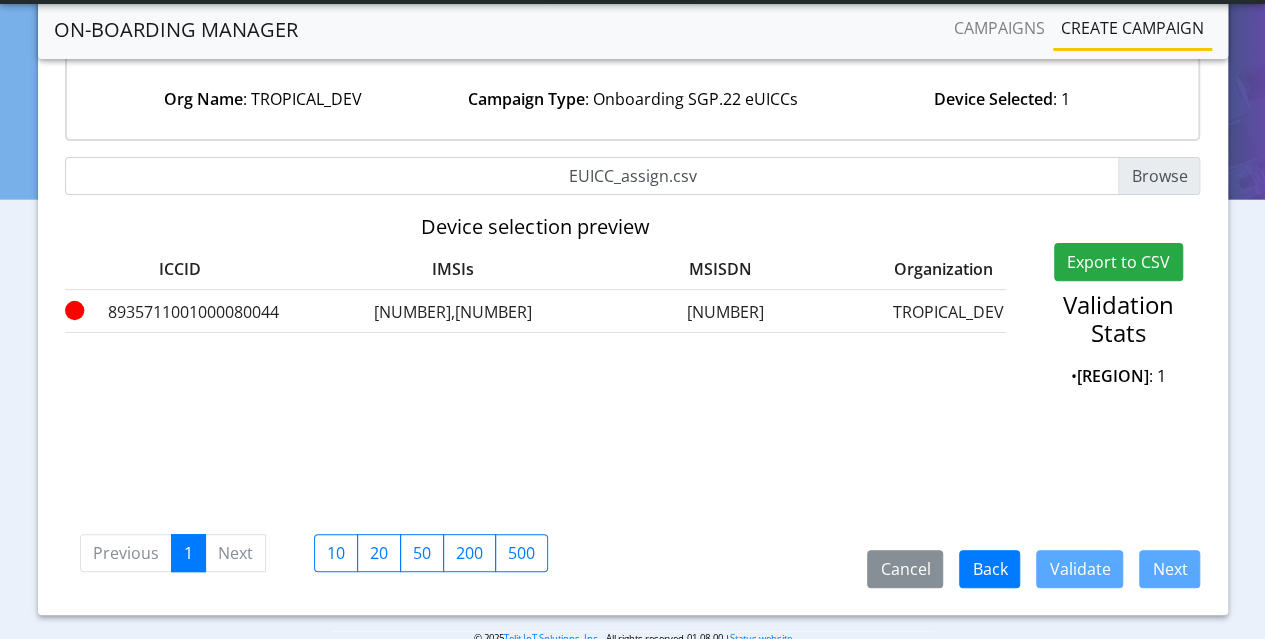 click on "EUICC_assign.csv" at bounding box center (633, 176) 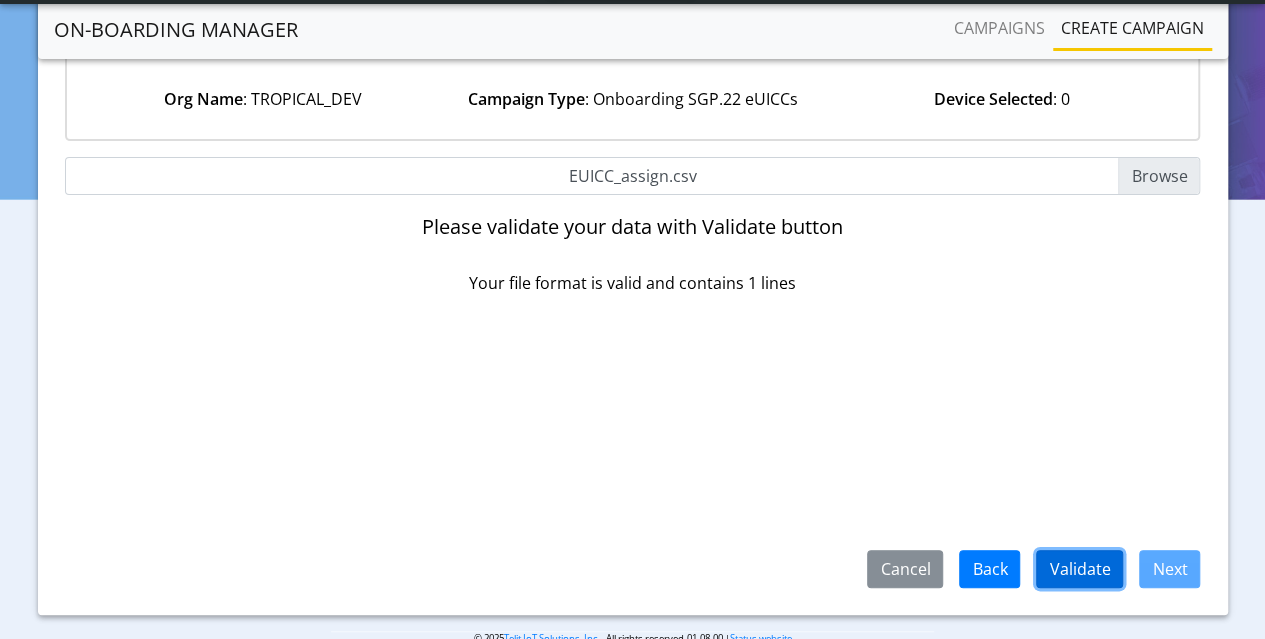 click on "Validate" at bounding box center [1079, 569] 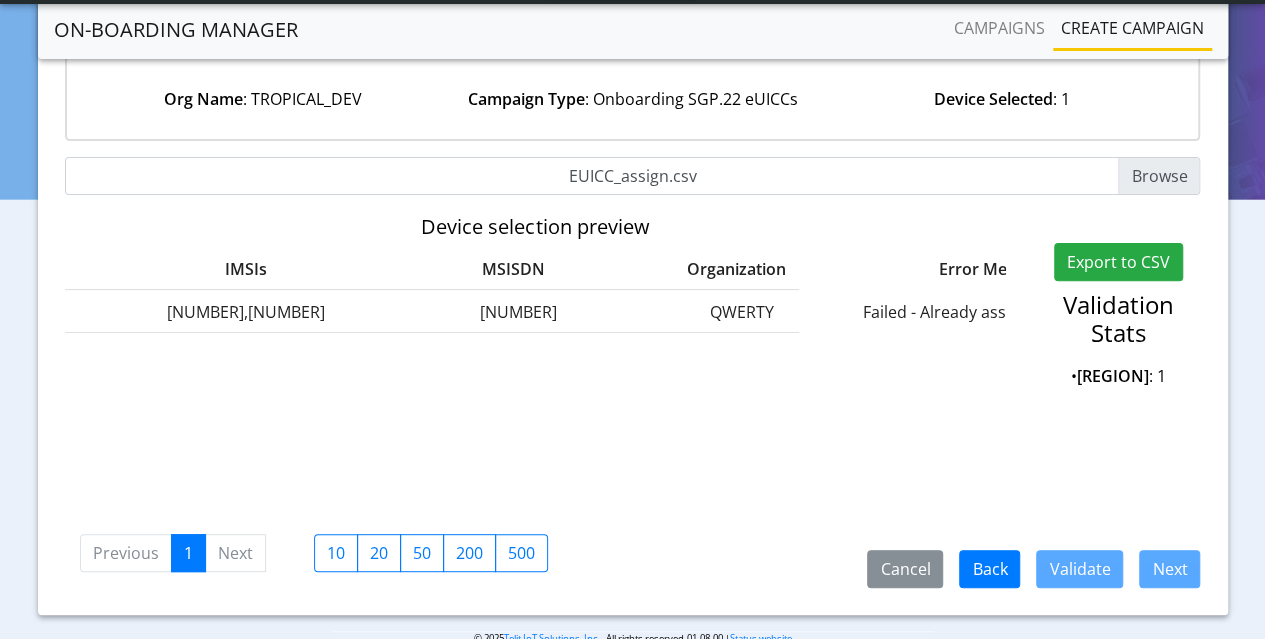 scroll, scrollTop: 0, scrollLeft: 0, axis: both 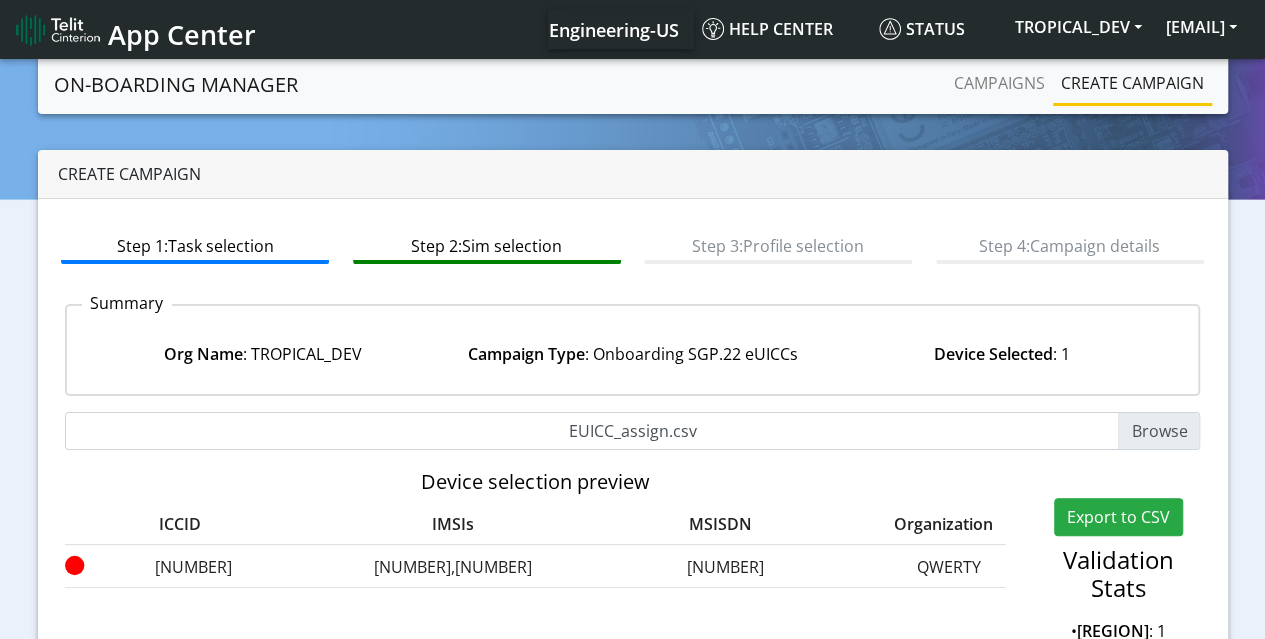 click on "Create campaign" 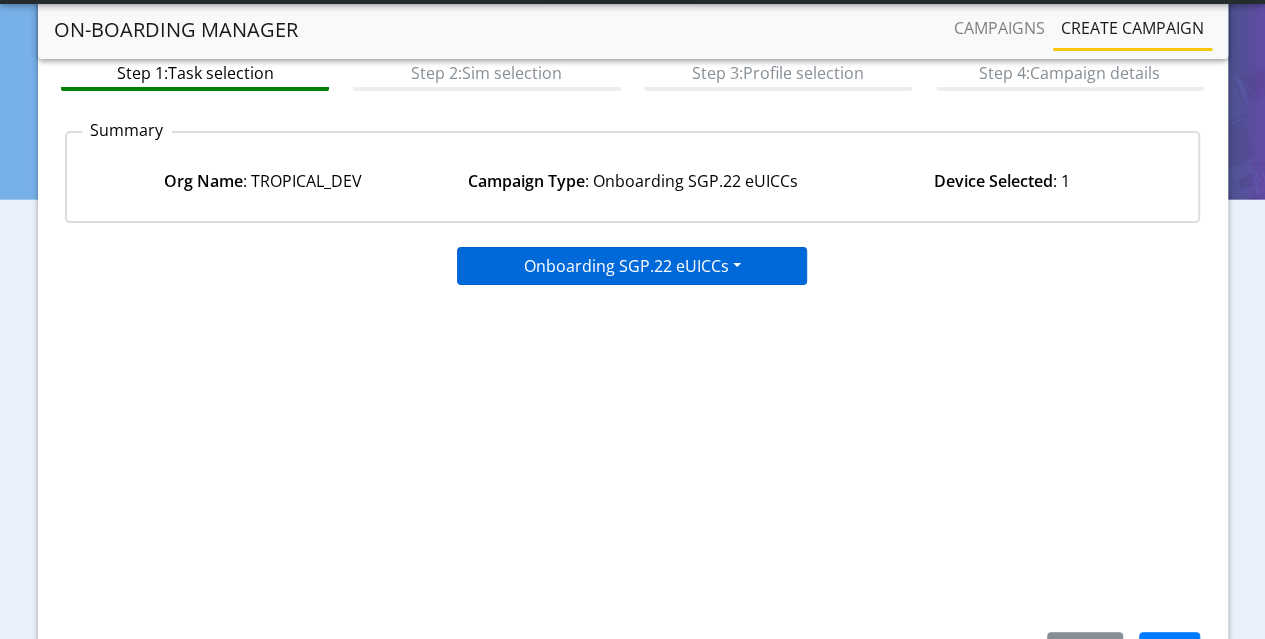 scroll, scrollTop: 238, scrollLeft: 0, axis: vertical 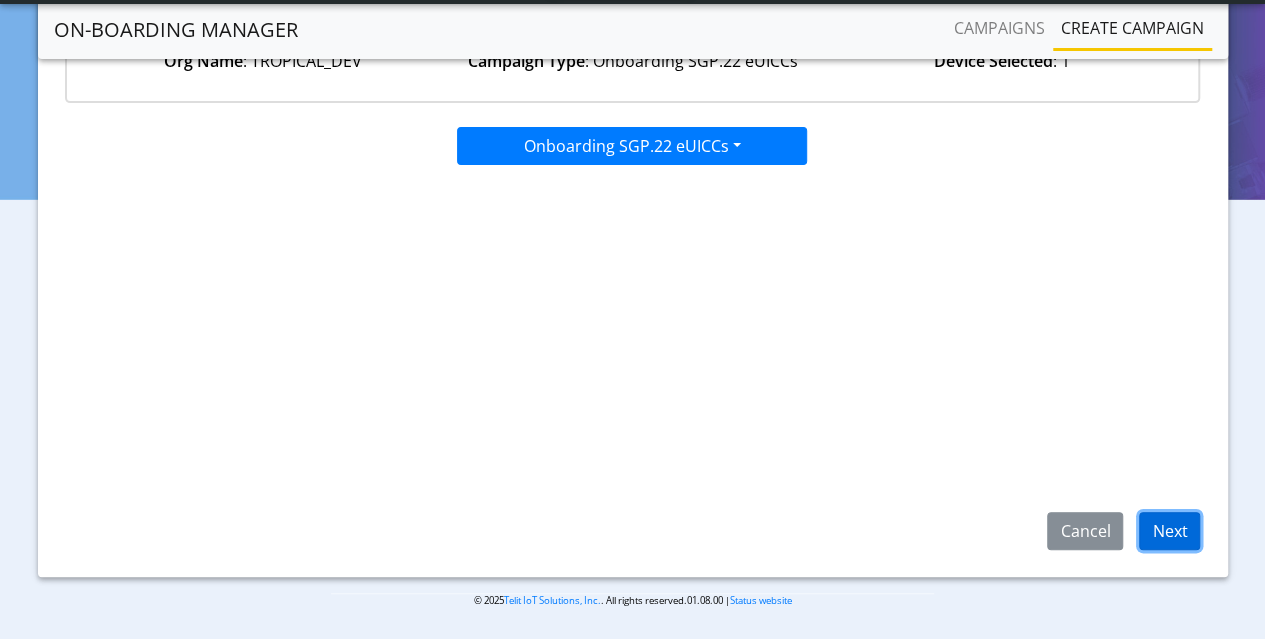 click on "Next" at bounding box center (1169, 531) 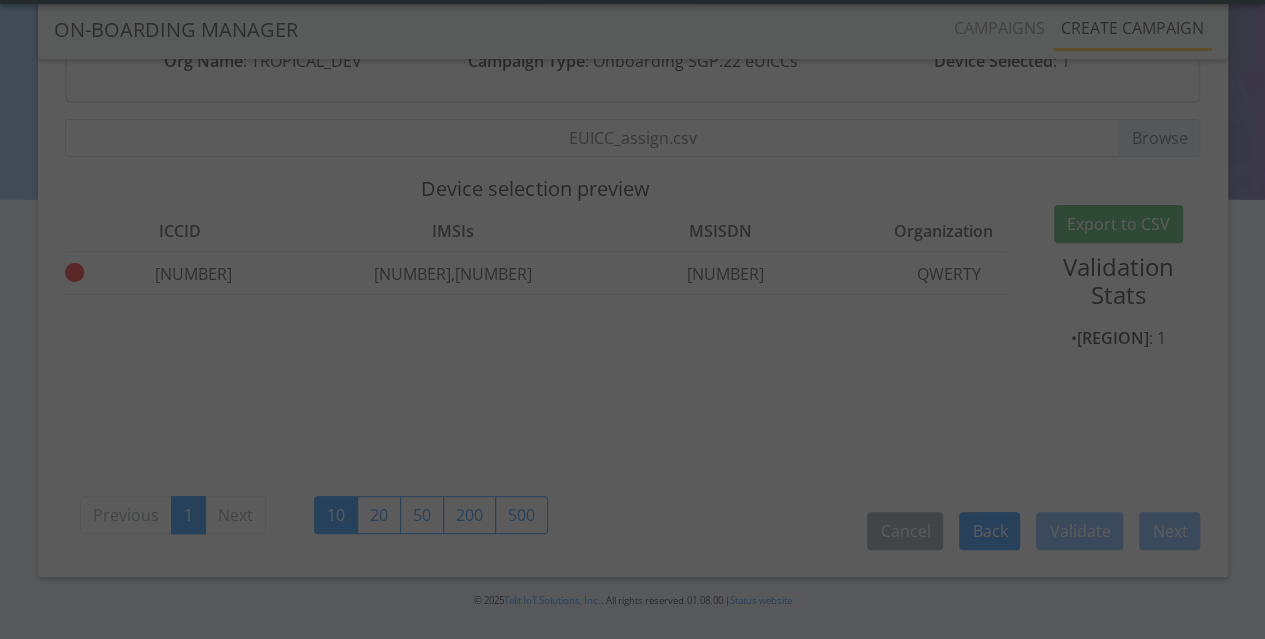 scroll, scrollTop: 138, scrollLeft: 0, axis: vertical 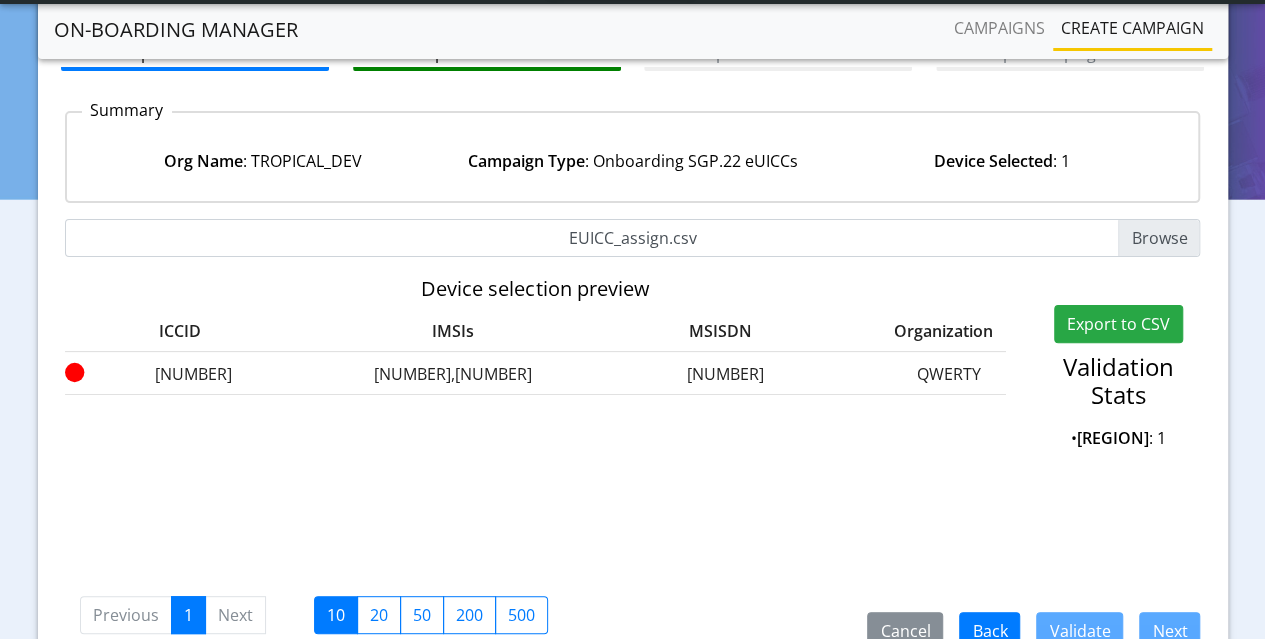 click on "EUICC_assign.csv" at bounding box center (633, 238) 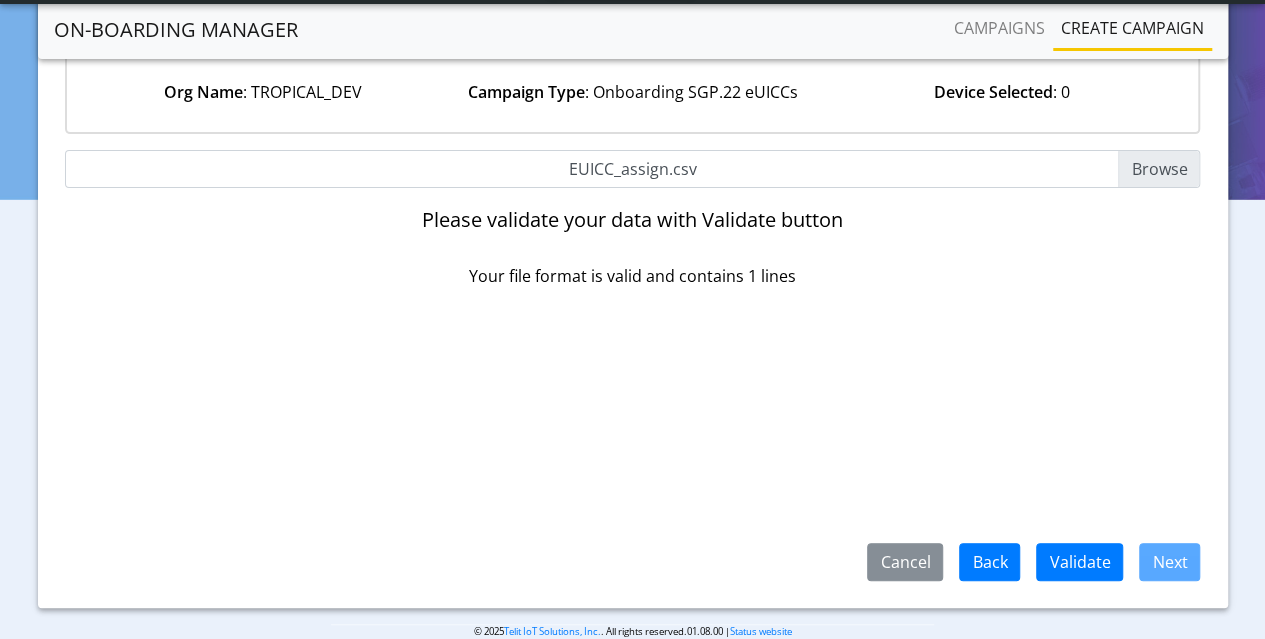 scroll, scrollTop: 238, scrollLeft: 0, axis: vertical 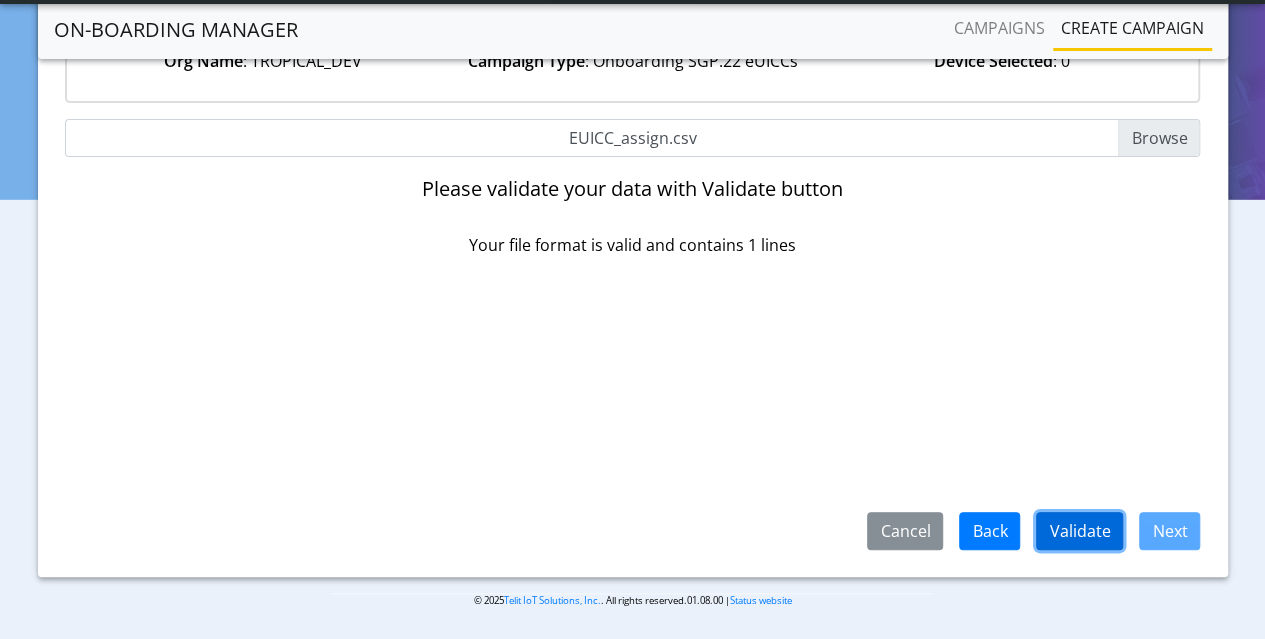 click on "Validate" at bounding box center (1079, 531) 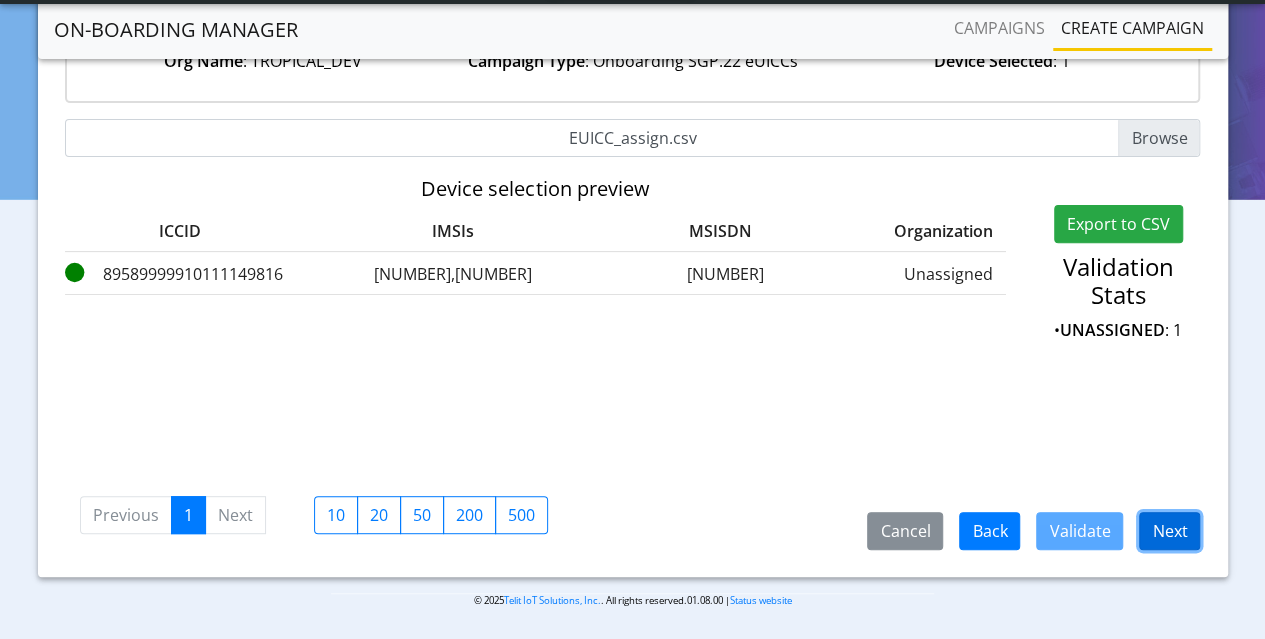 click on "Next" at bounding box center (1169, 531) 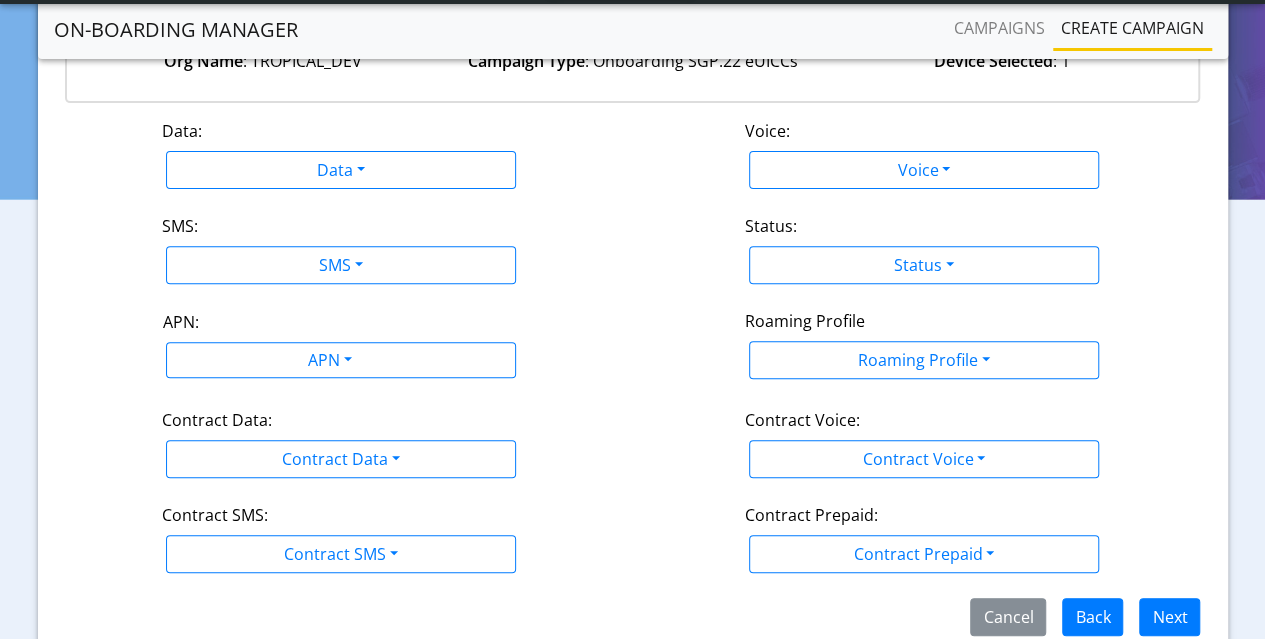 scroll, scrollTop: 138, scrollLeft: 0, axis: vertical 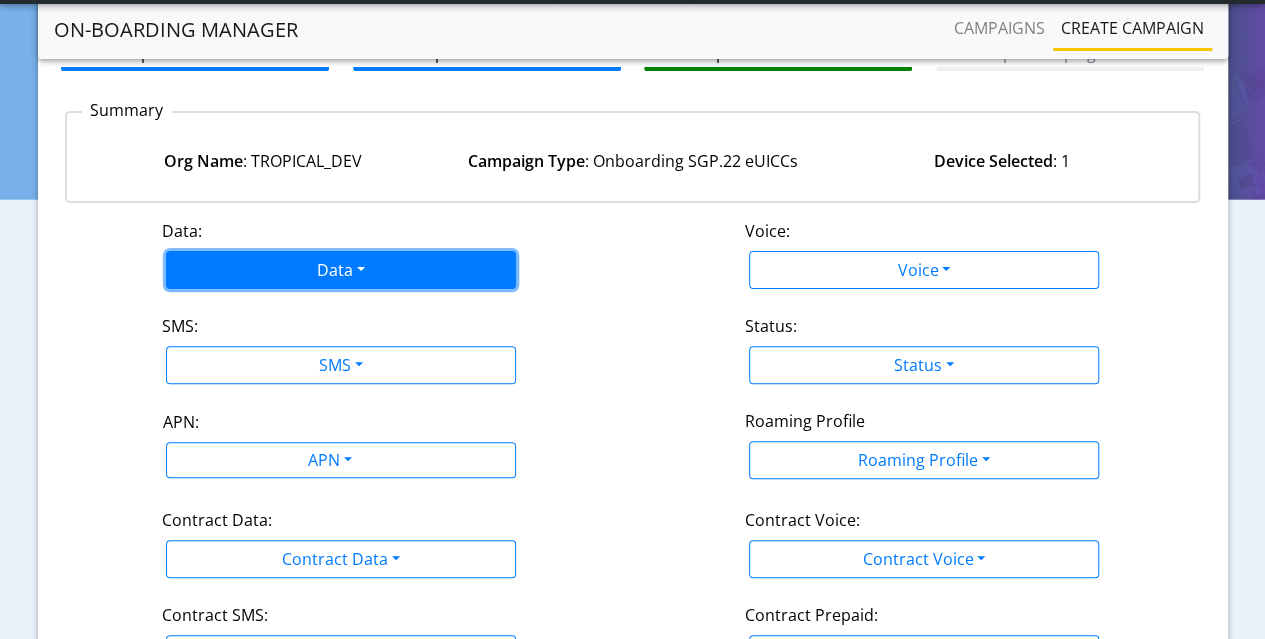 click on "Data" at bounding box center [341, 270] 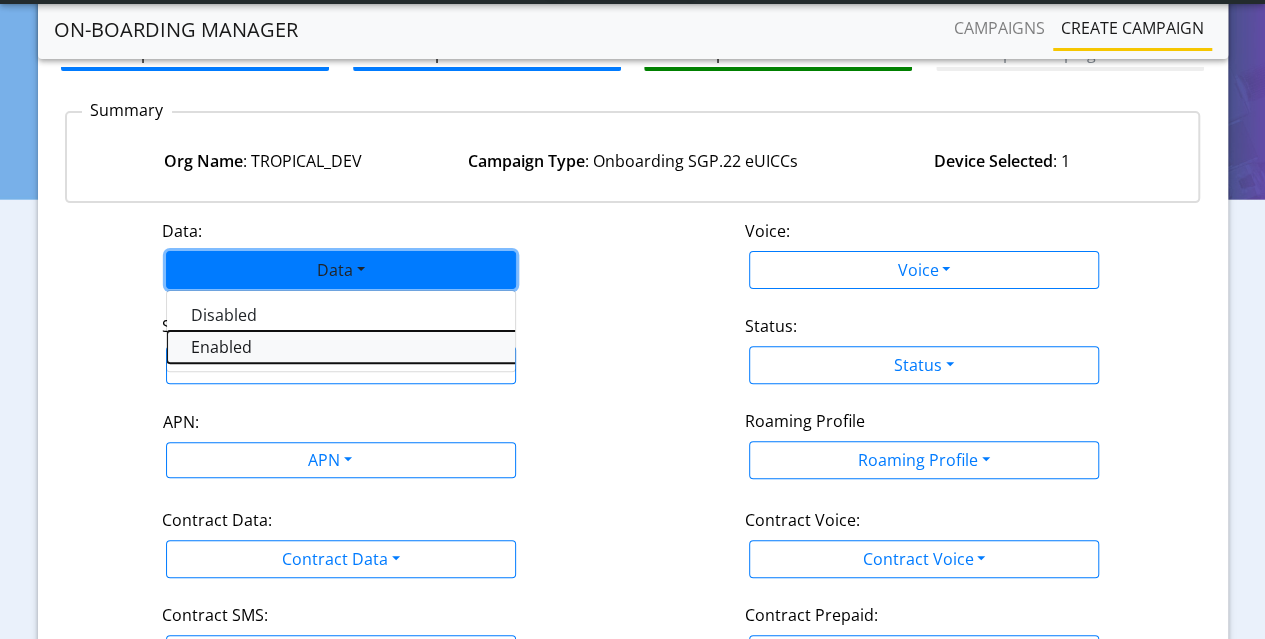 click on "Enabled" at bounding box center [417, 347] 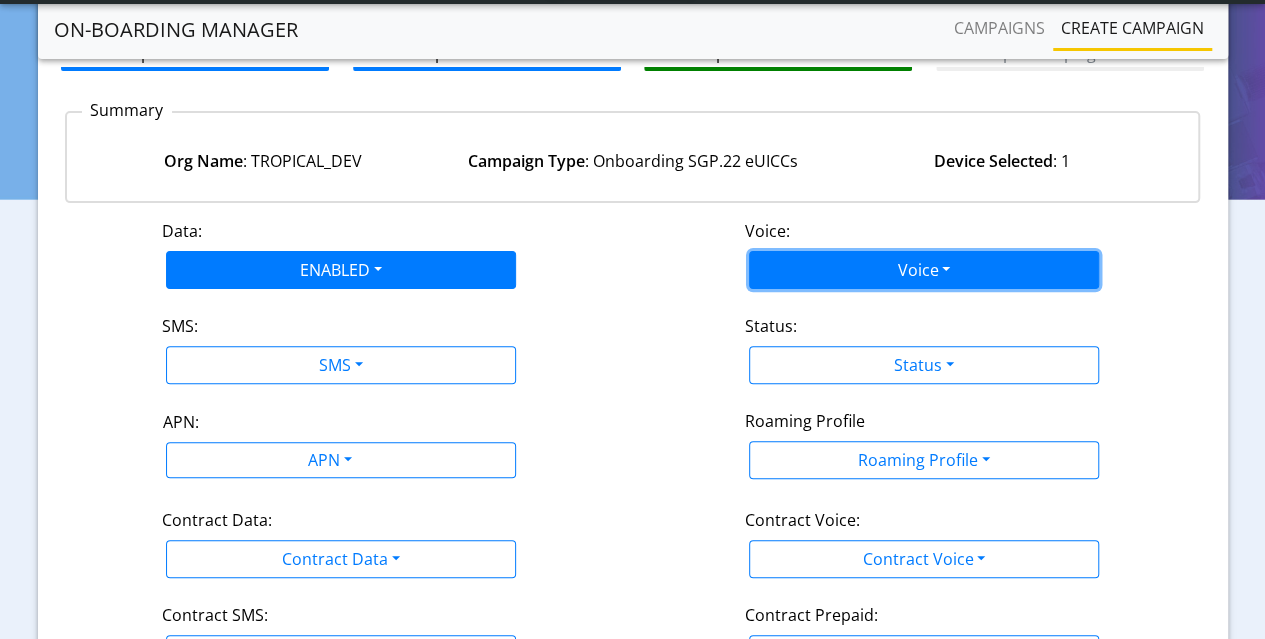 click on "Voice" at bounding box center (924, 270) 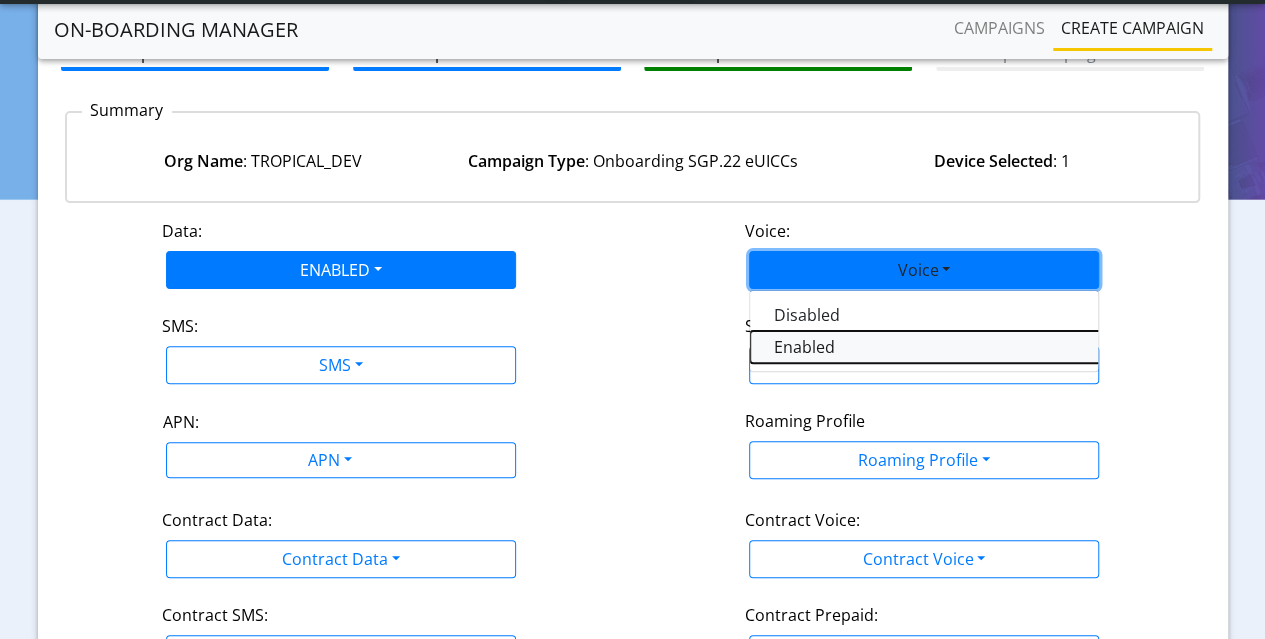click on "Enabled" at bounding box center (1000, 347) 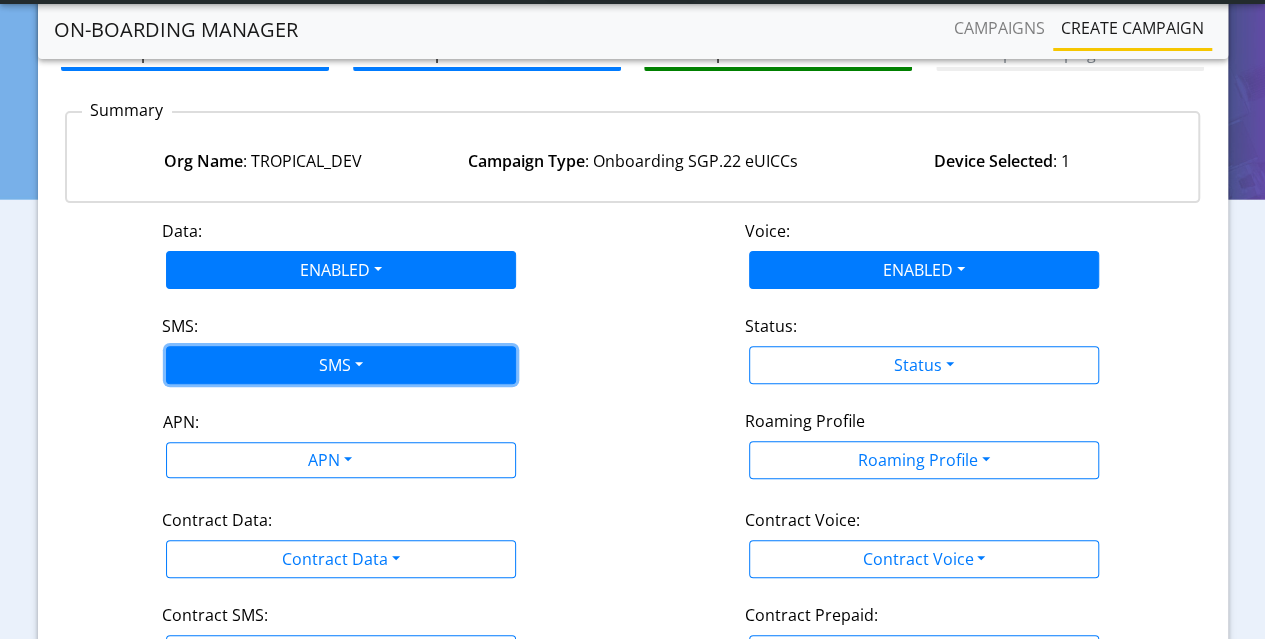 click on "SMS" at bounding box center [341, 365] 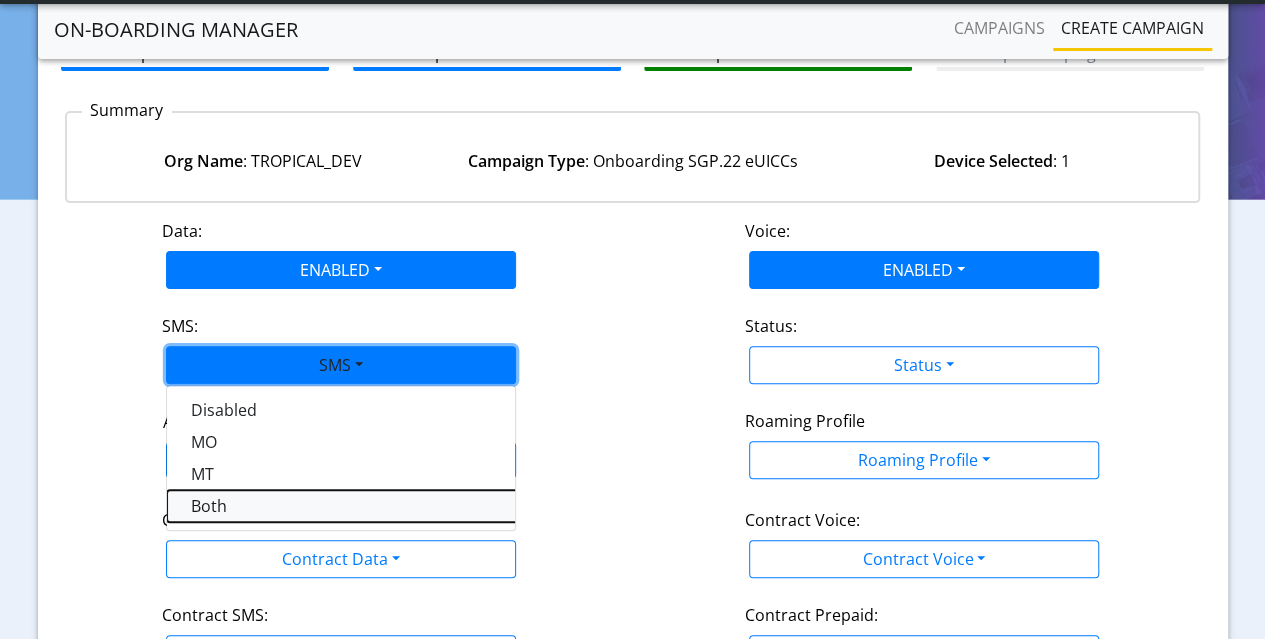 click on "Both" at bounding box center [417, 506] 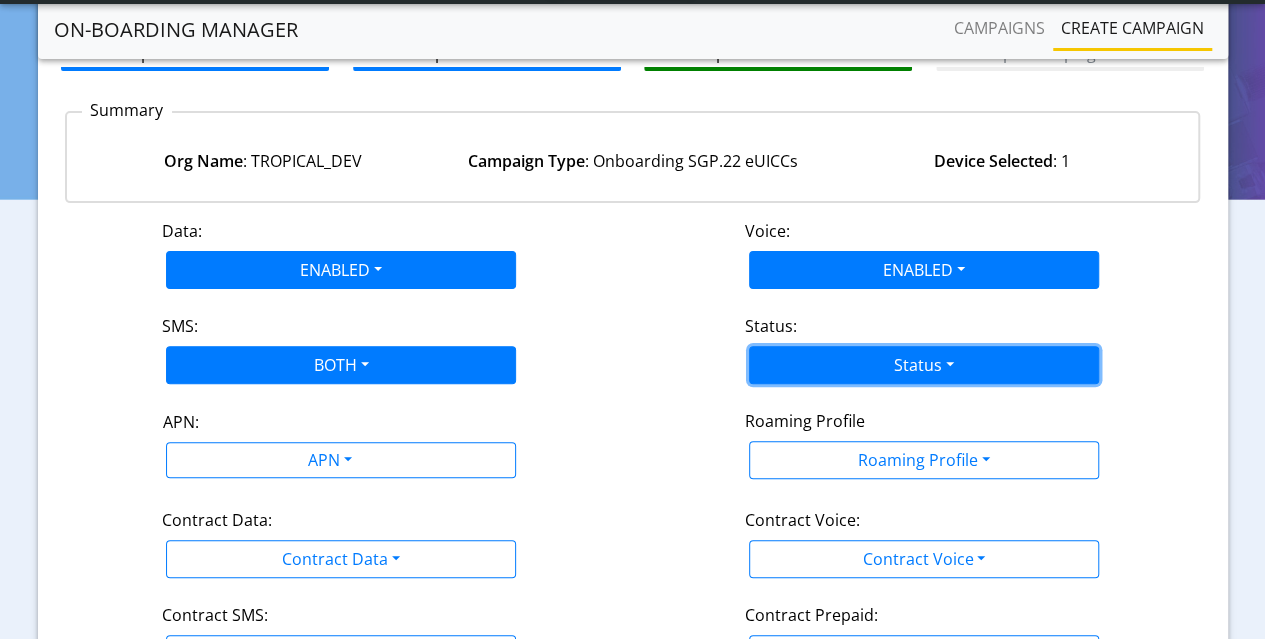 click on "Status" at bounding box center [924, 365] 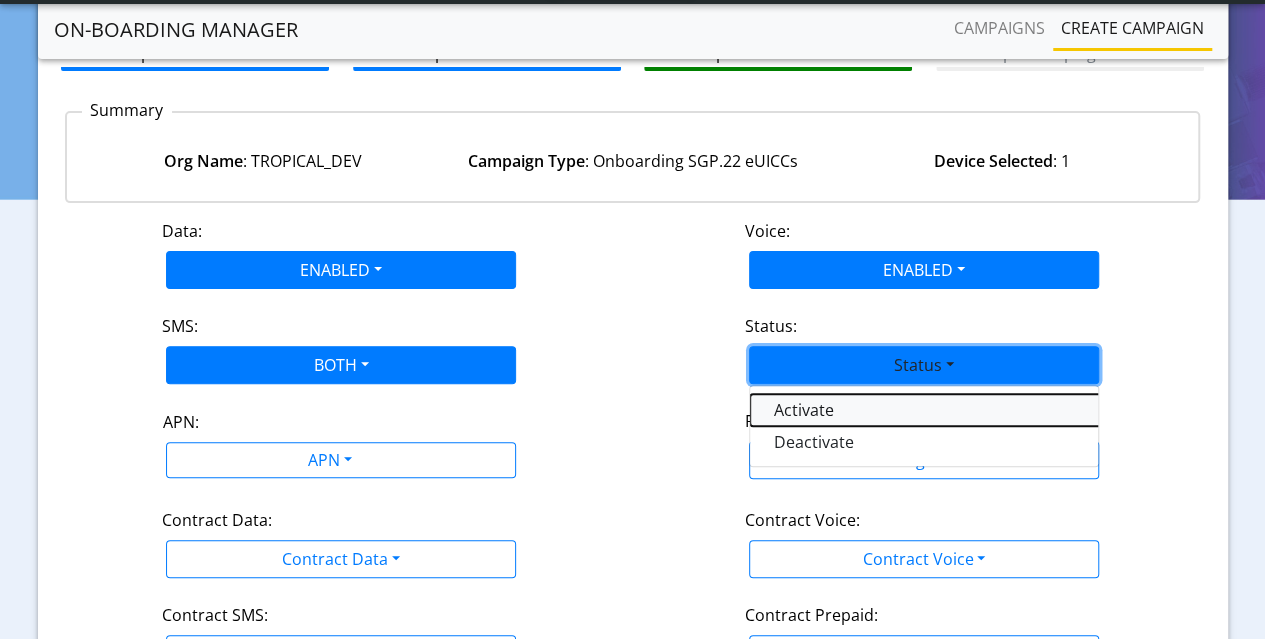 click on "Activate" at bounding box center (1000, 410) 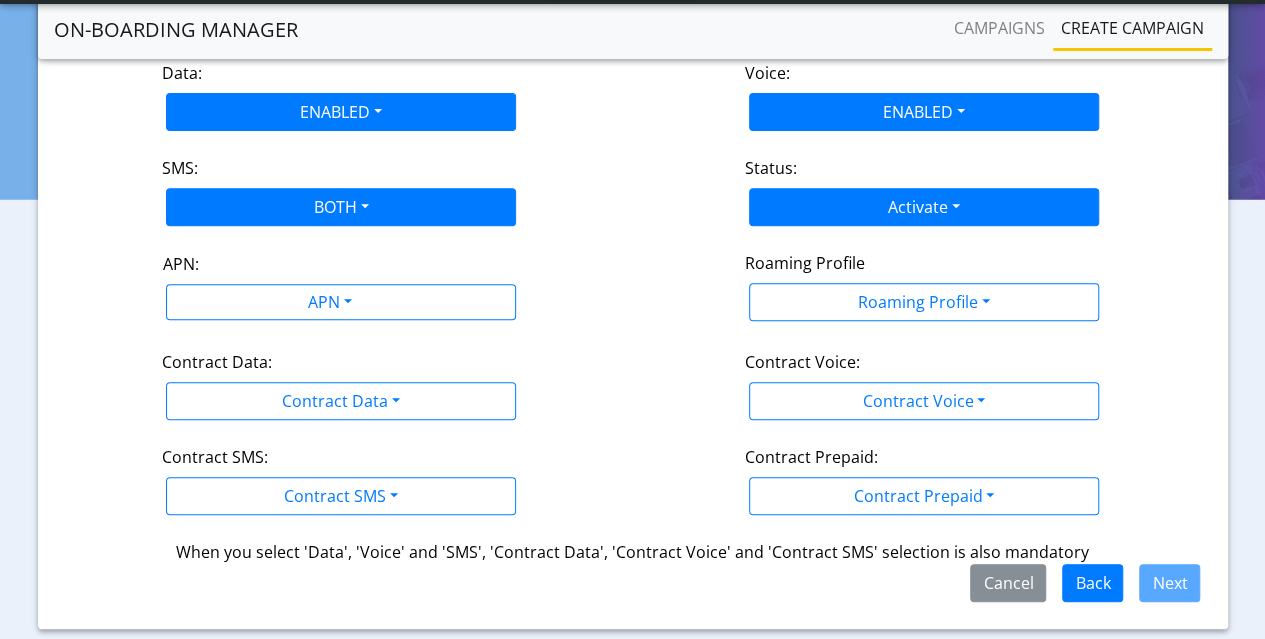 scroll, scrollTop: 338, scrollLeft: 0, axis: vertical 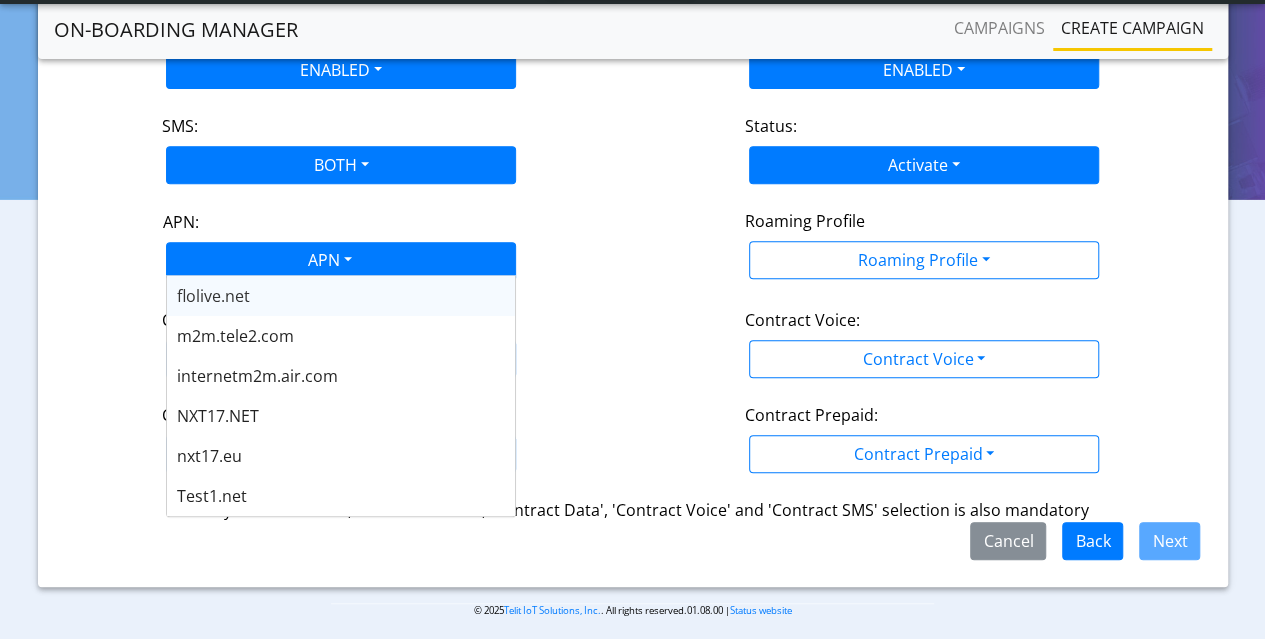 click on "APN" at bounding box center (328, 262) 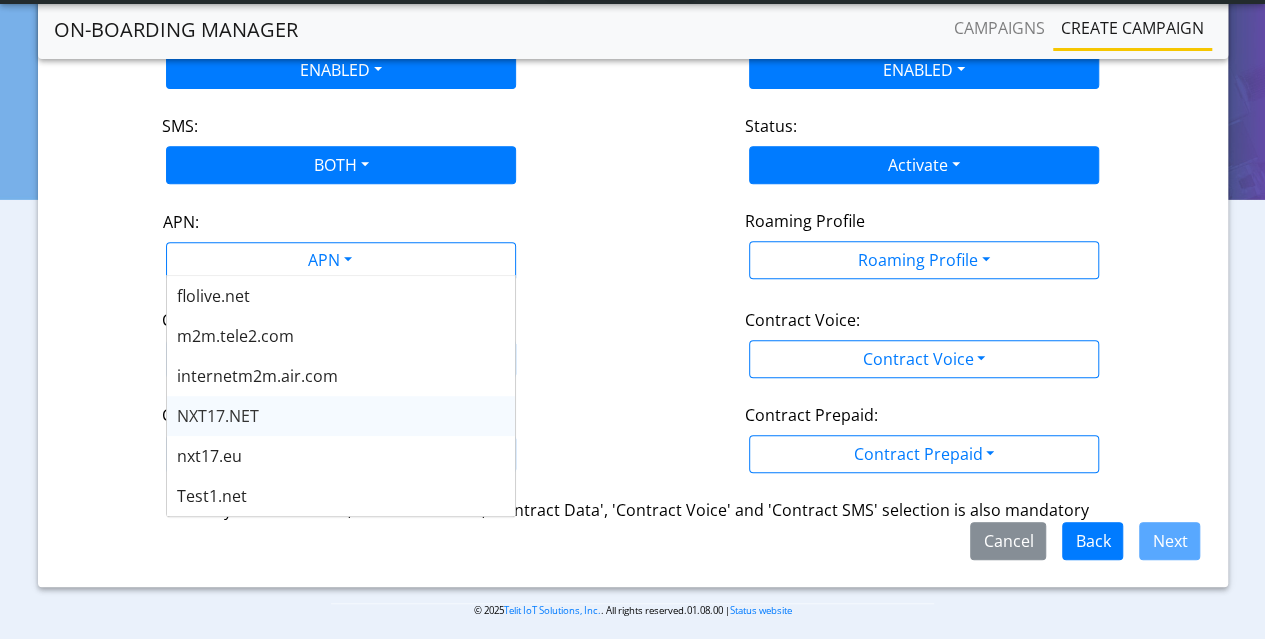 click on "NXT17.NET" at bounding box center (341, 416) 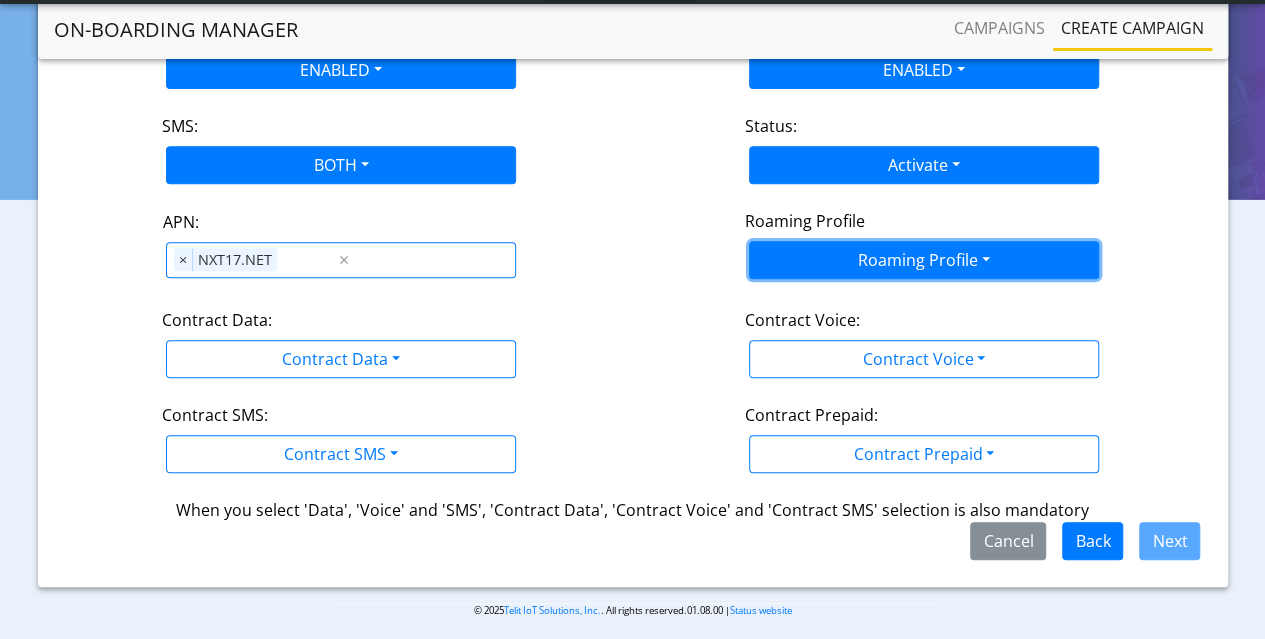 click on "Roaming Profile" at bounding box center [924, 260] 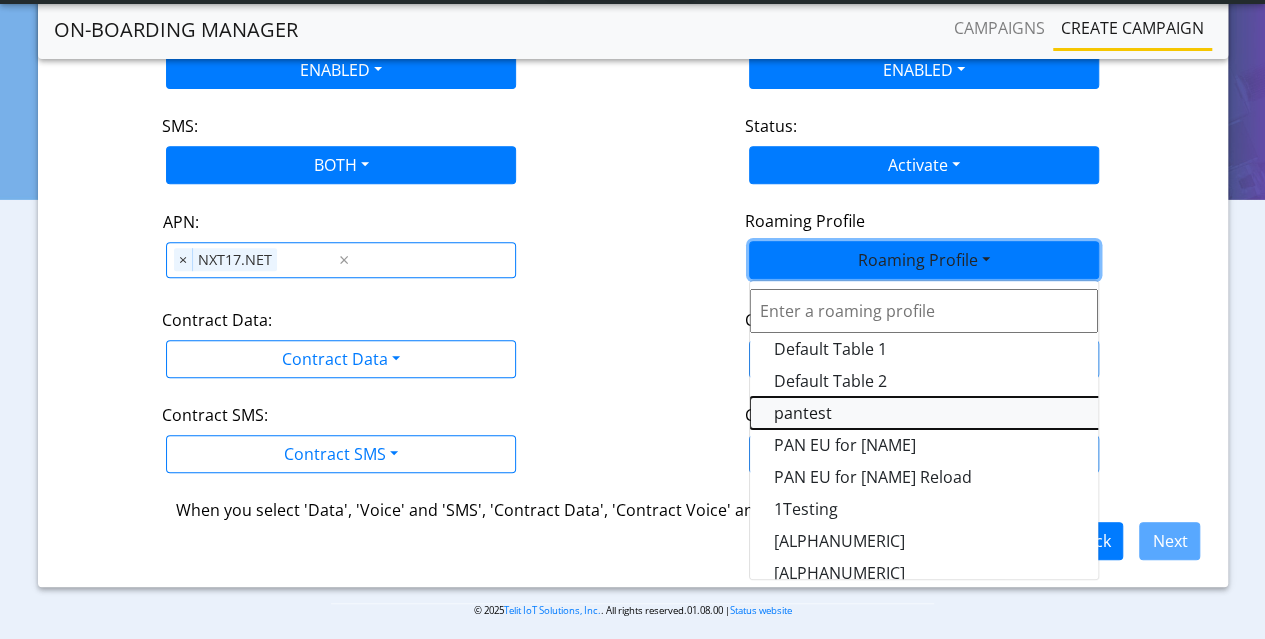 click on "pantest" at bounding box center (1000, 413) 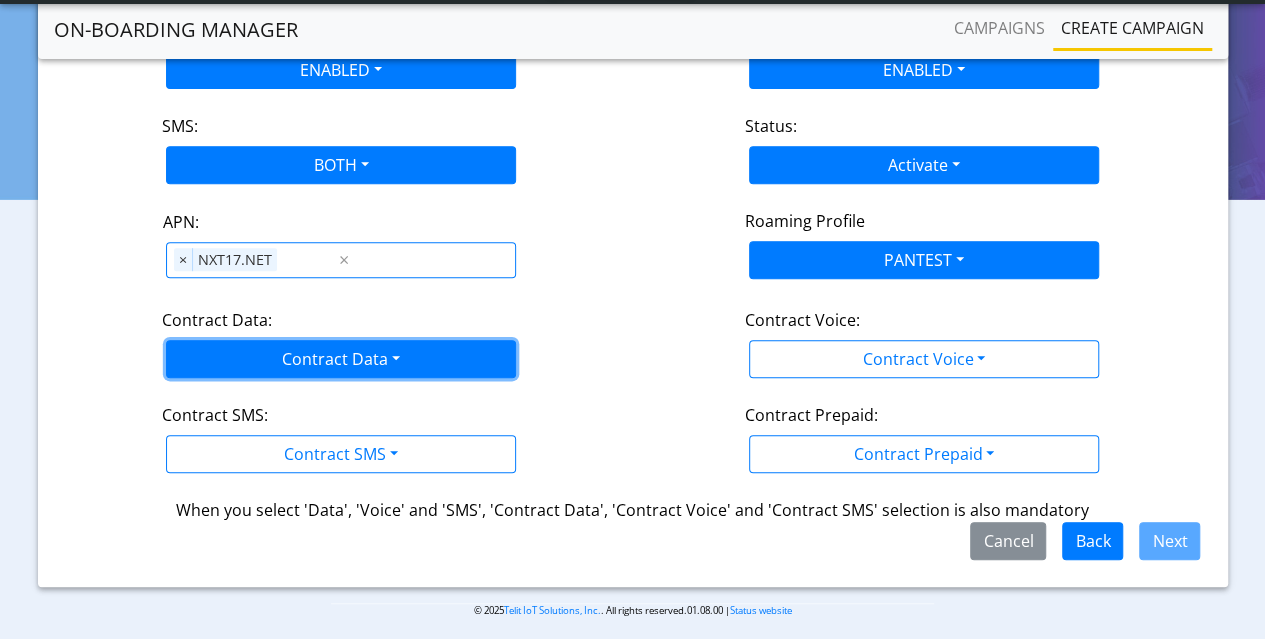 click on "Contract Data" at bounding box center (341, 359) 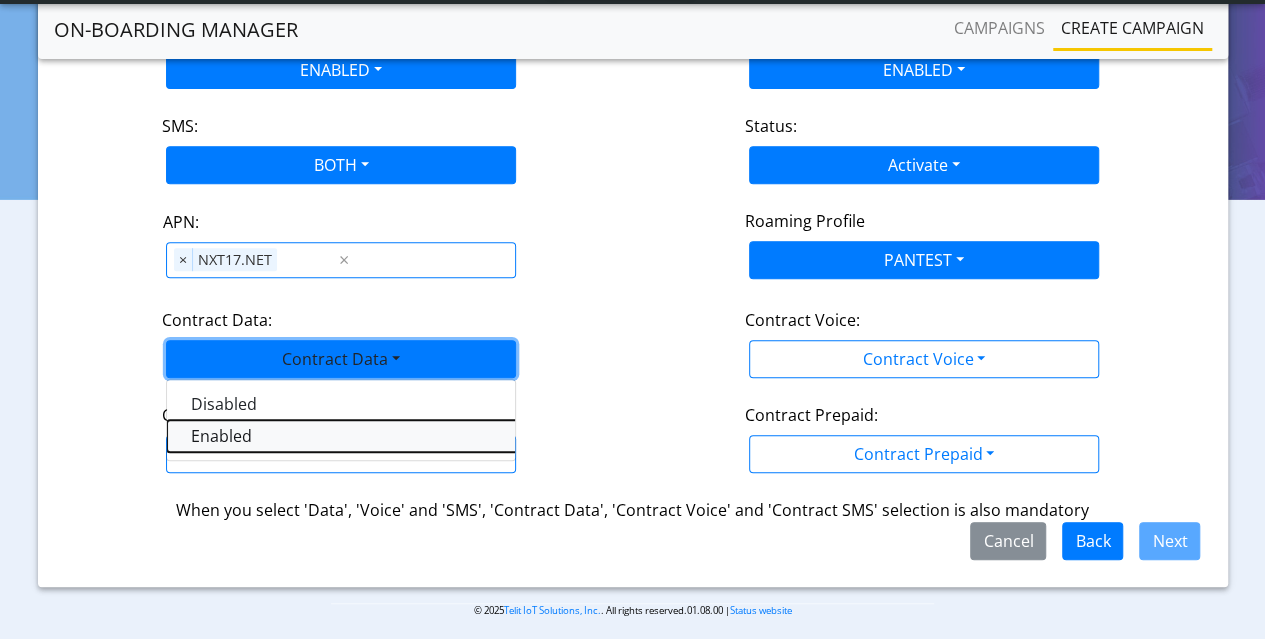 click on "Enabled" at bounding box center [417, 436] 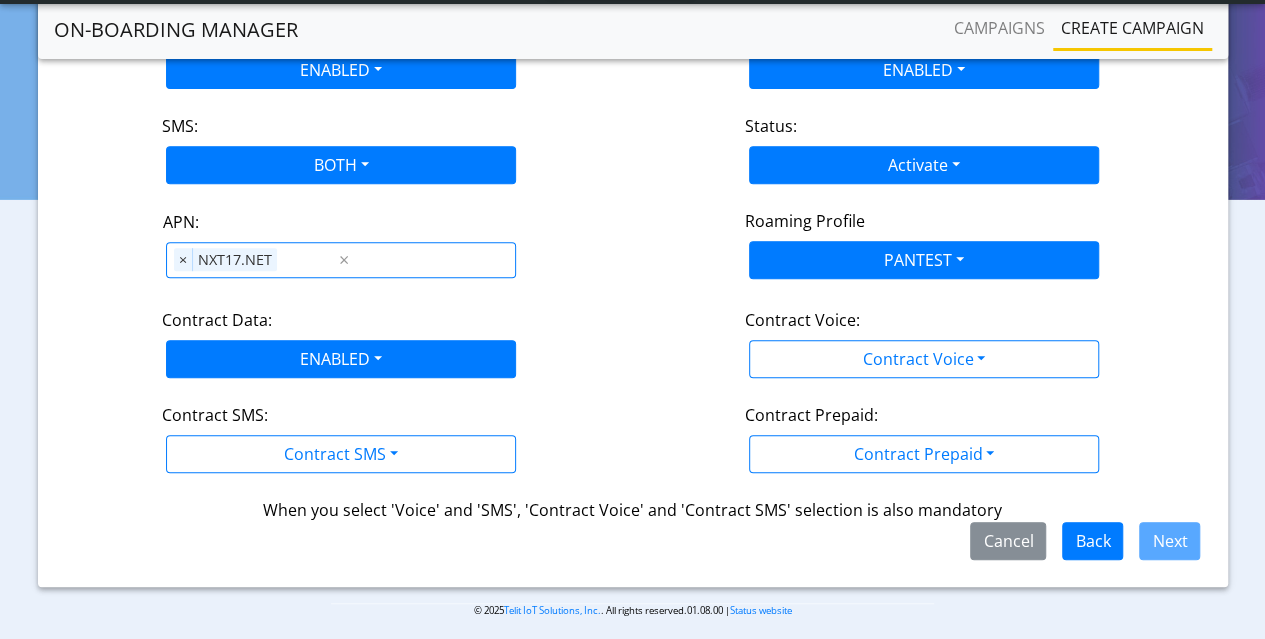 click on "Contract Voice:" at bounding box center [924, 324] 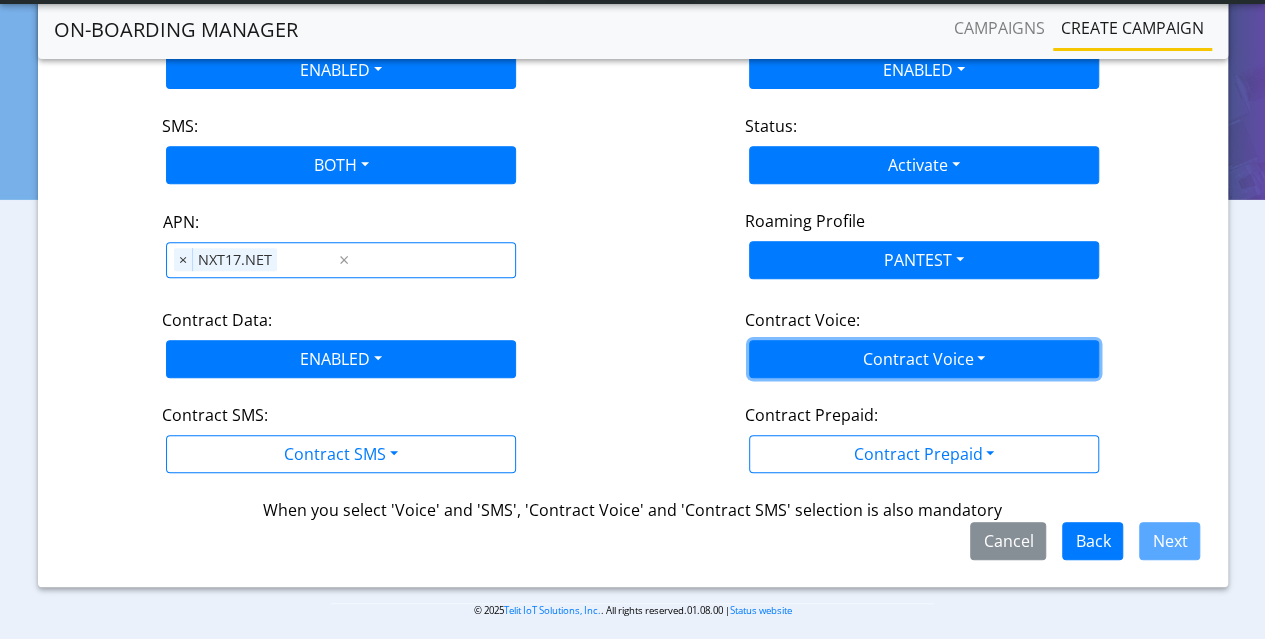click on "Contract Voice" at bounding box center (924, 359) 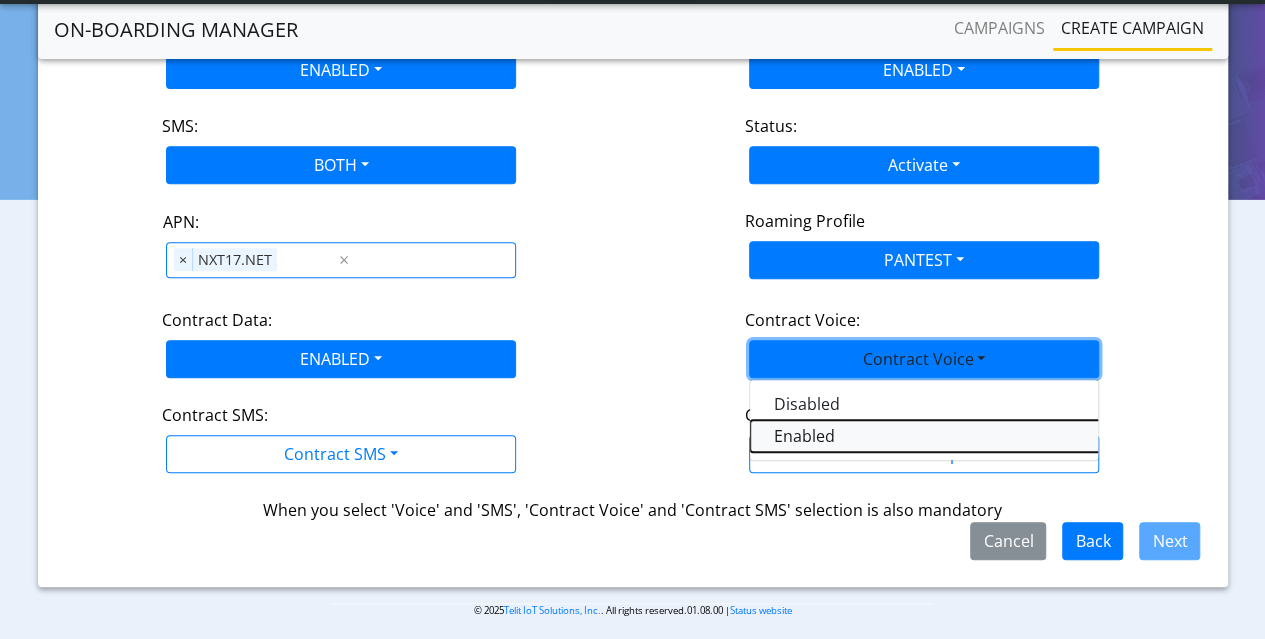drag, startPoint x: 781, startPoint y: 441, endPoint x: 550, endPoint y: 475, distance: 233.48875 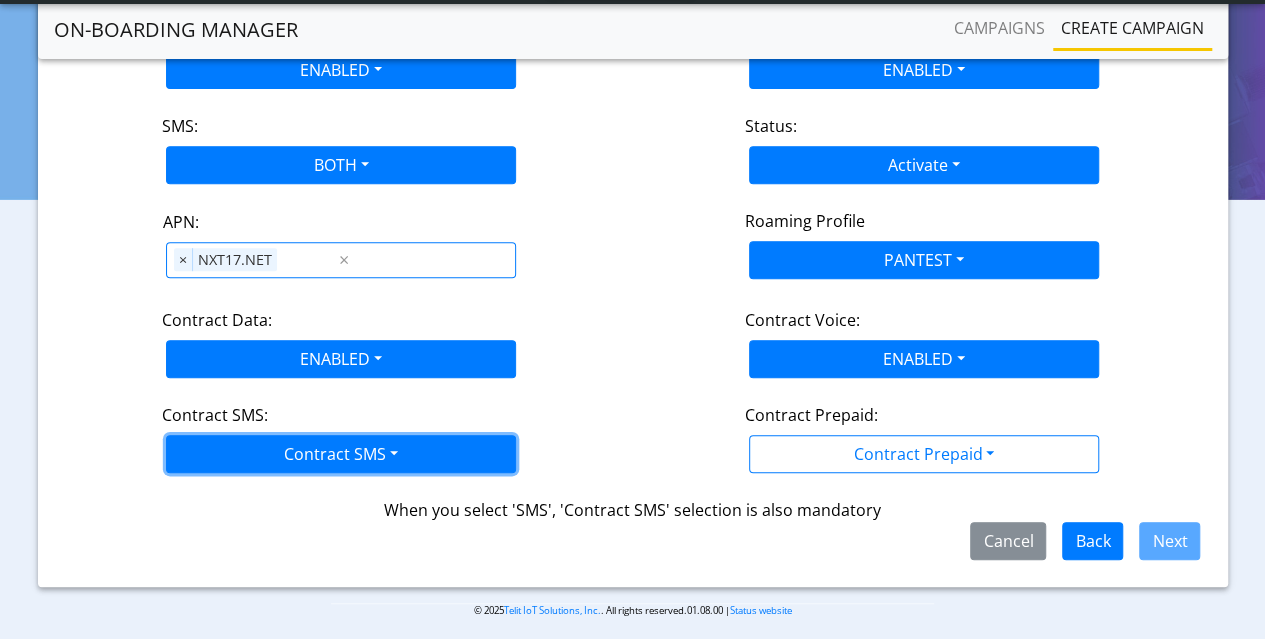 click on "Contract SMS" at bounding box center [341, 454] 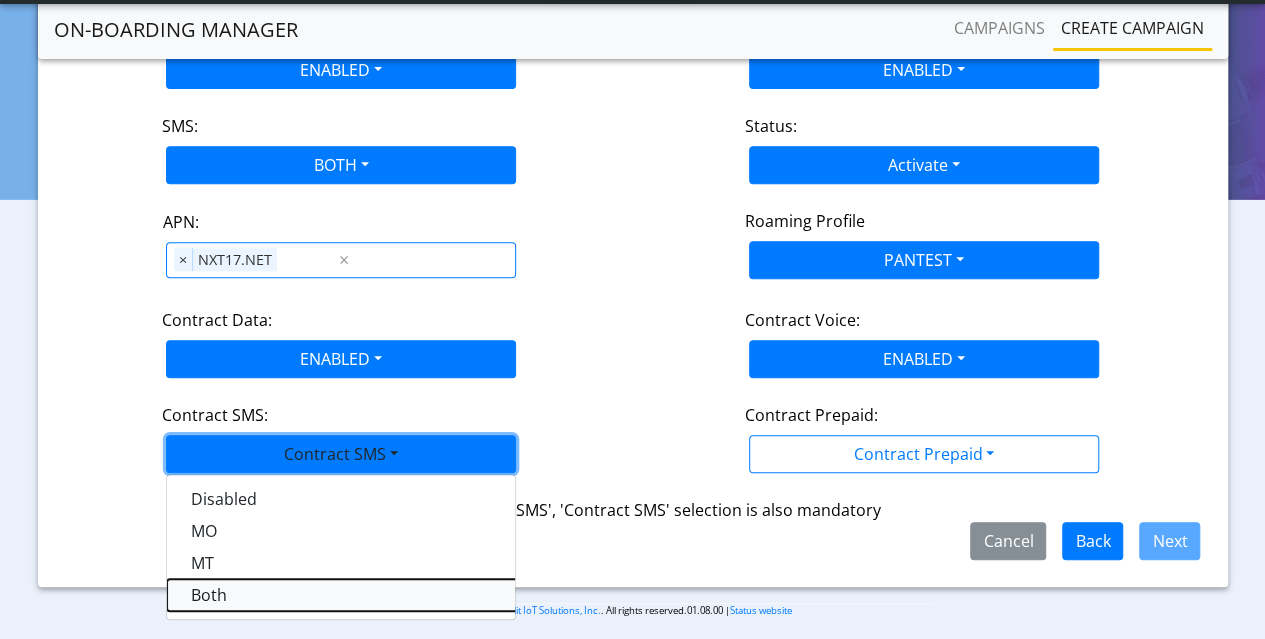 click on "Both" at bounding box center [417, 595] 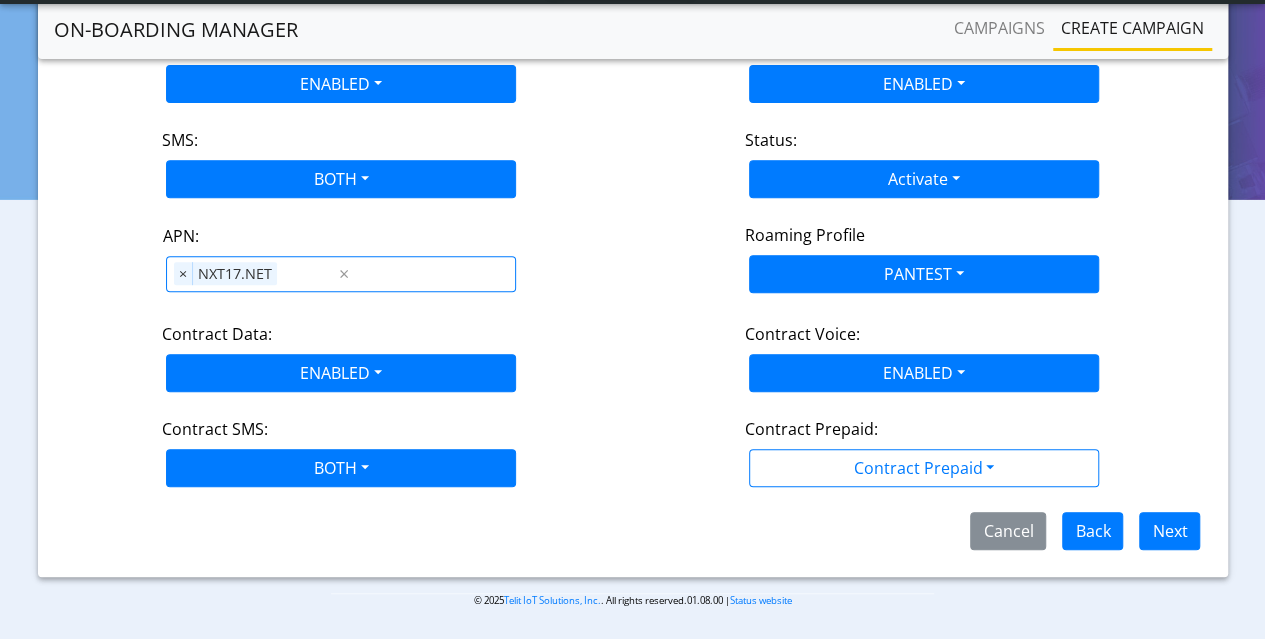 scroll, scrollTop: 319, scrollLeft: 0, axis: vertical 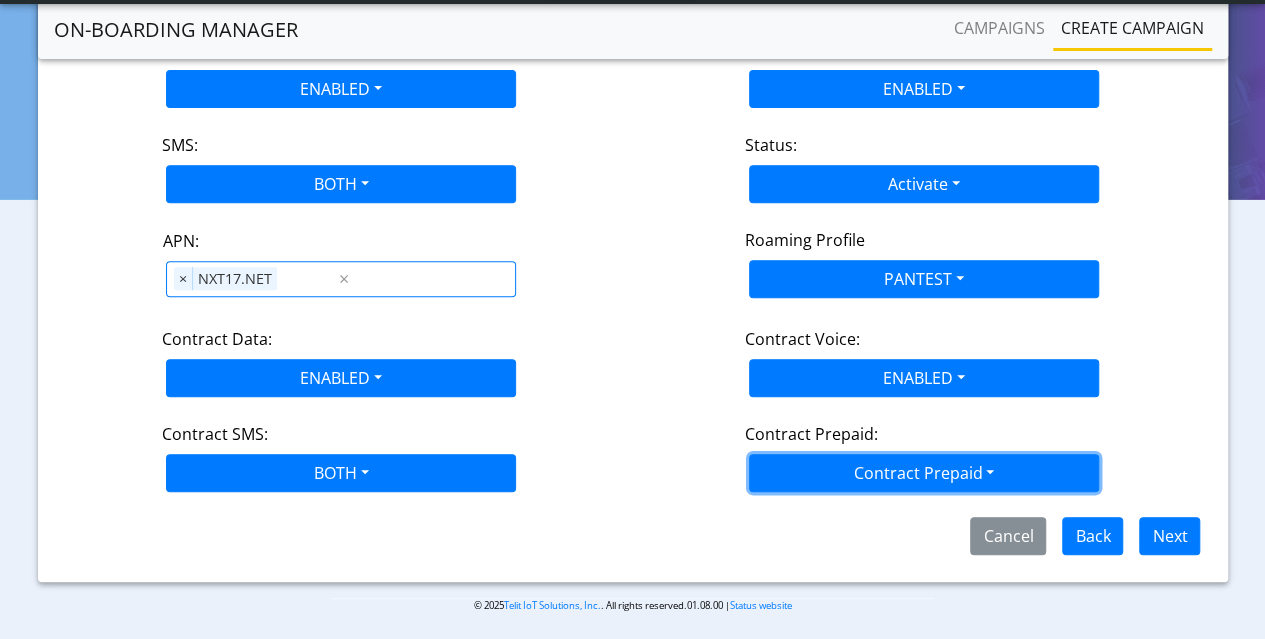 click on "Contract Prepaid" at bounding box center [924, 473] 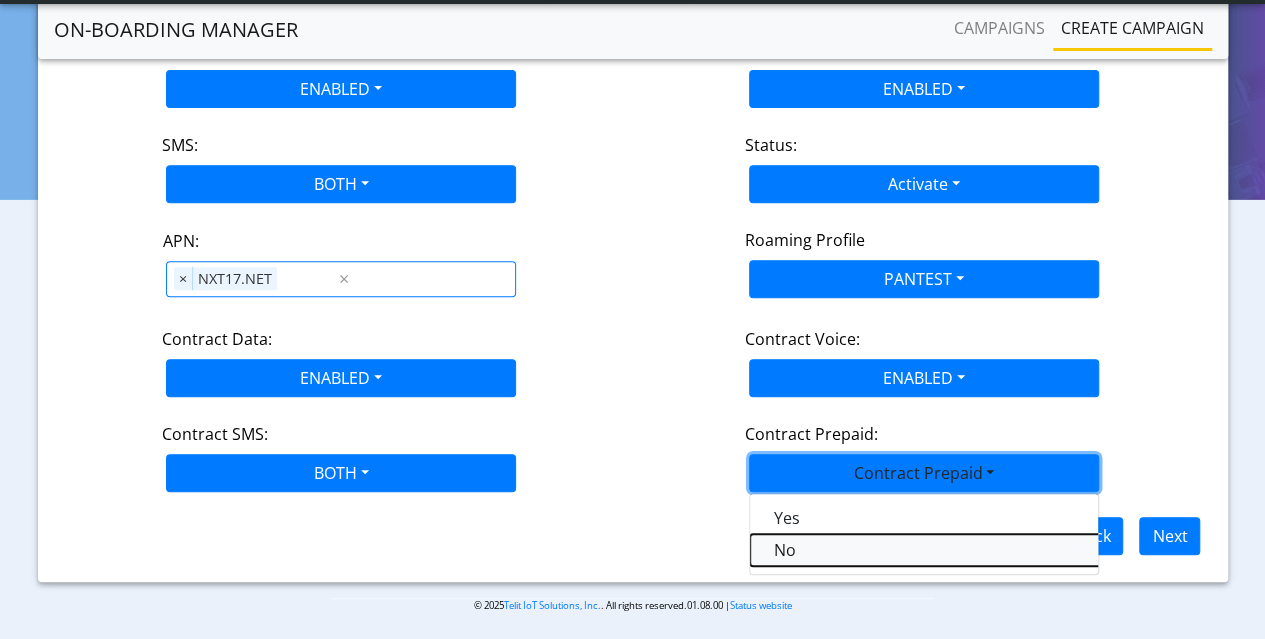 click on "No" at bounding box center (1000, 550) 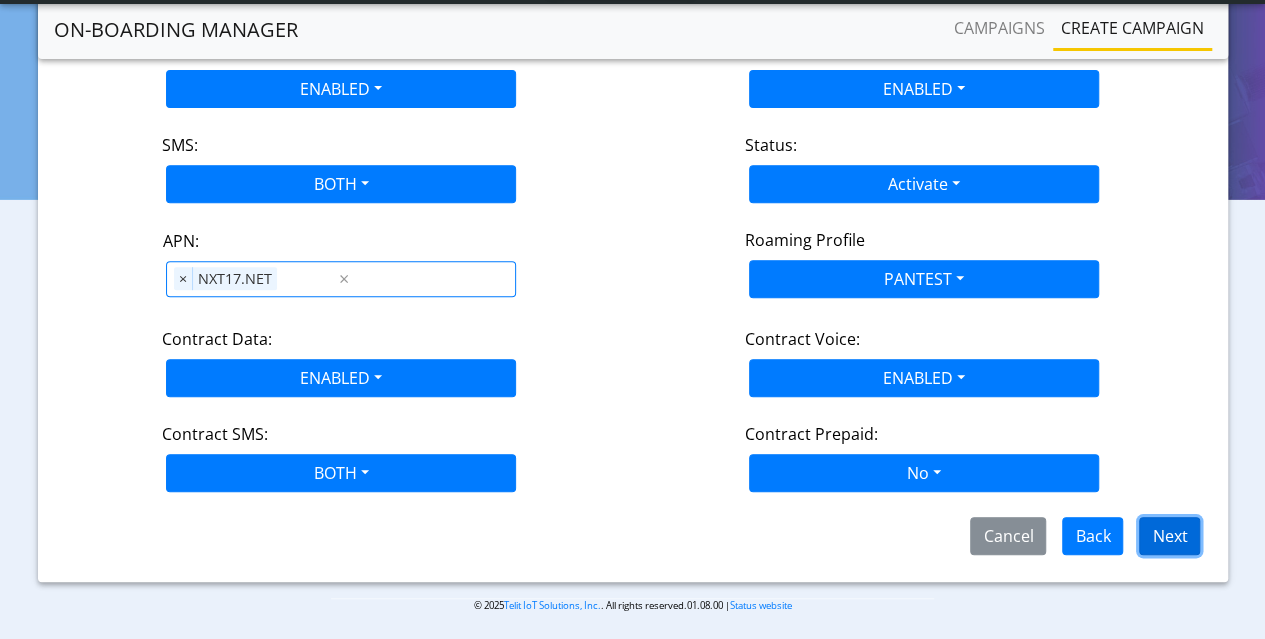click on "Next" at bounding box center (1169, 536) 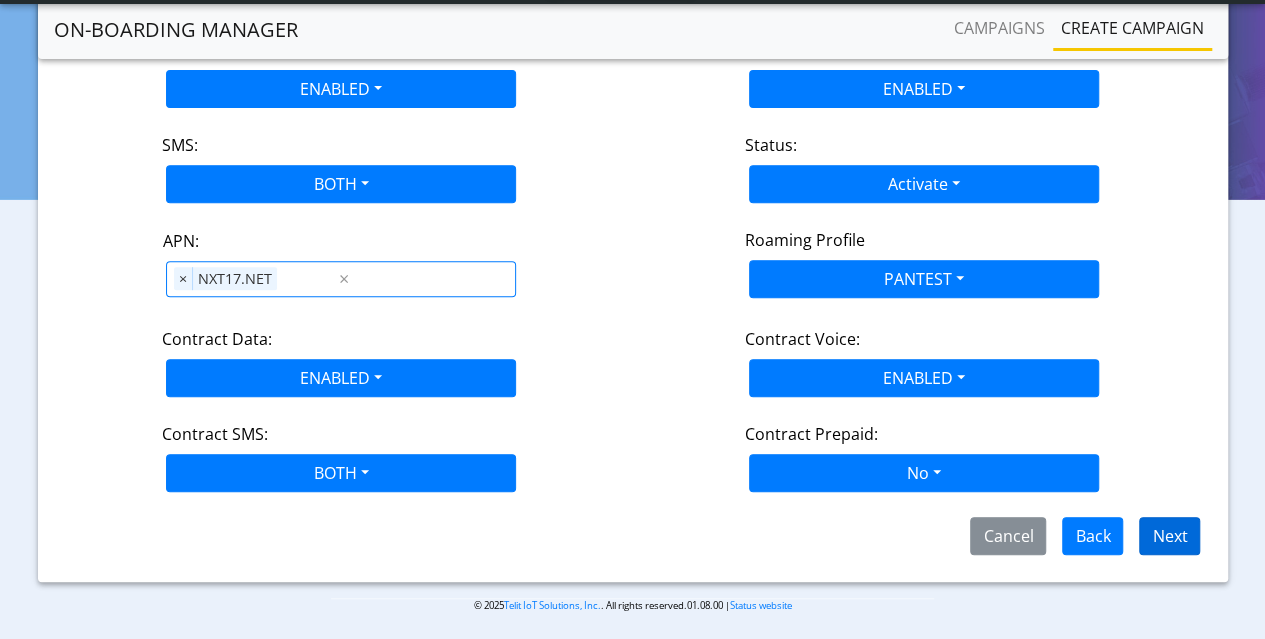 scroll, scrollTop: 238, scrollLeft: 0, axis: vertical 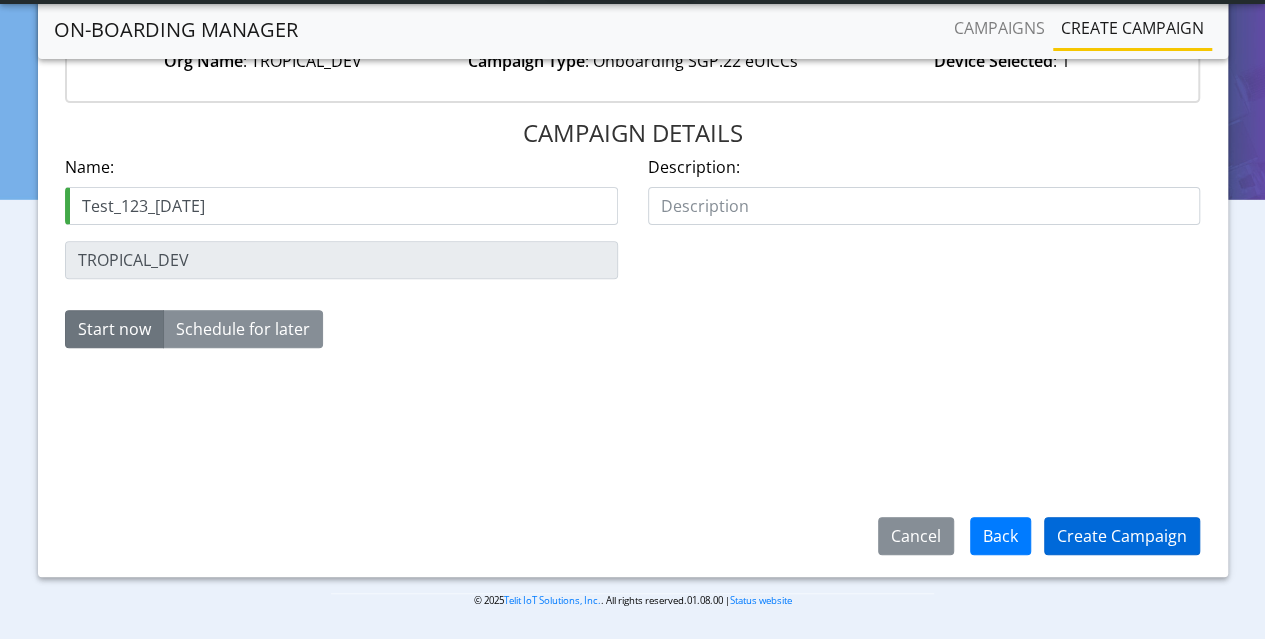 type on "Test_123_[DATE]" 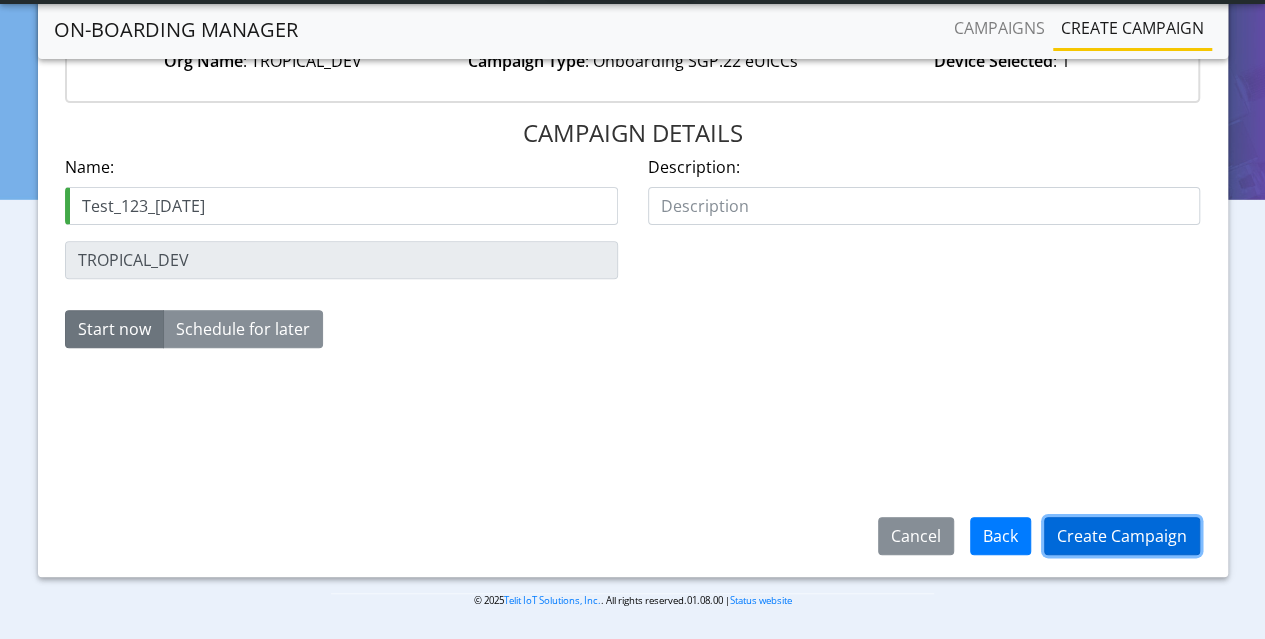 click on "Create Campaign" at bounding box center (1122, 536) 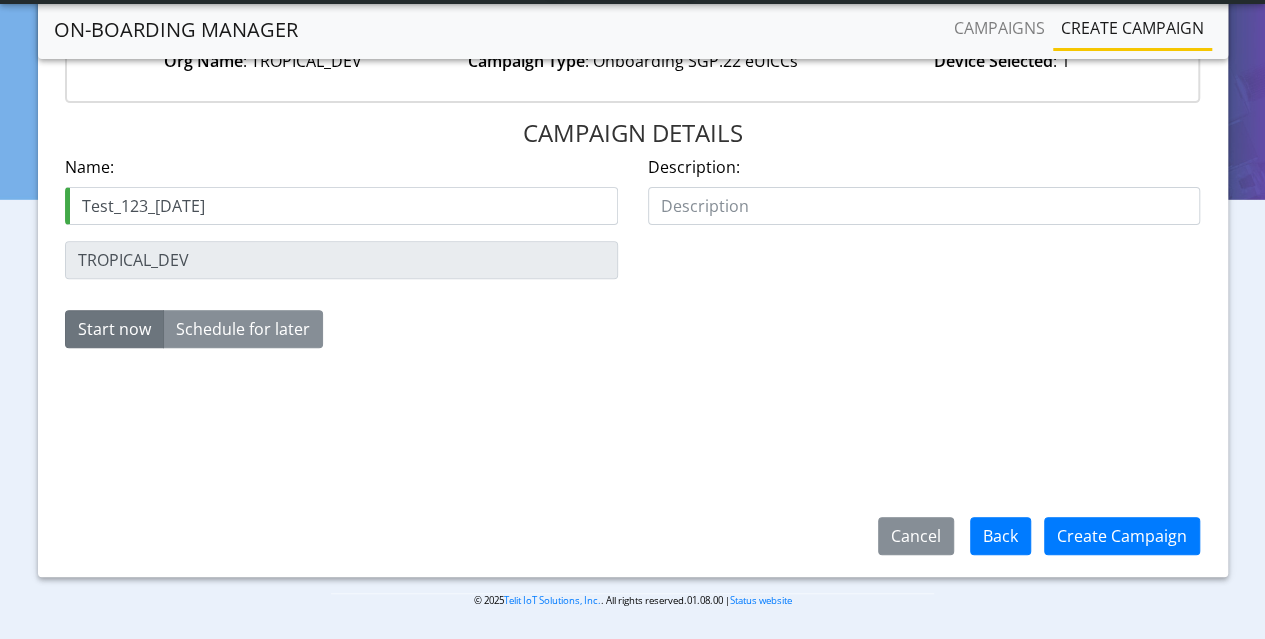 scroll, scrollTop: 0, scrollLeft: 0, axis: both 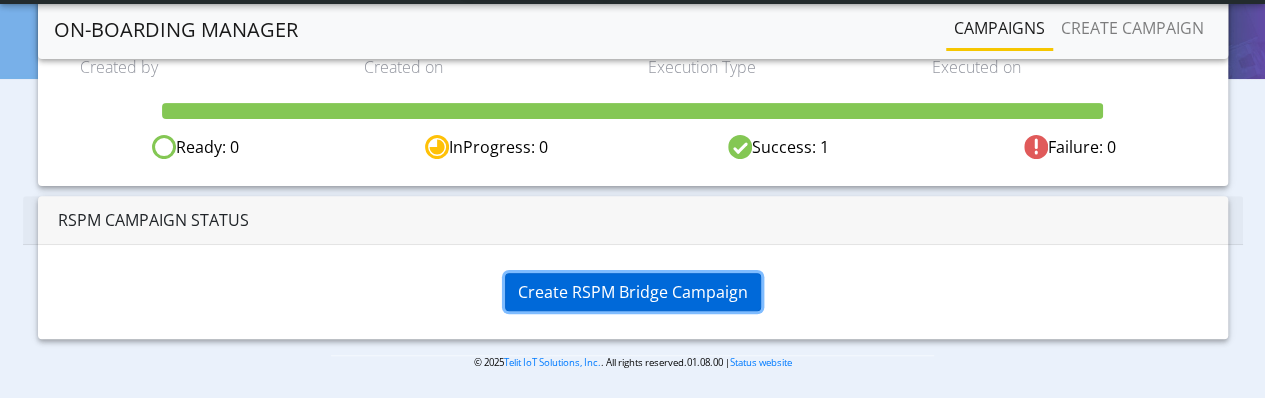 click on "Create RSPM Bridge Campaign" at bounding box center (633, 292) 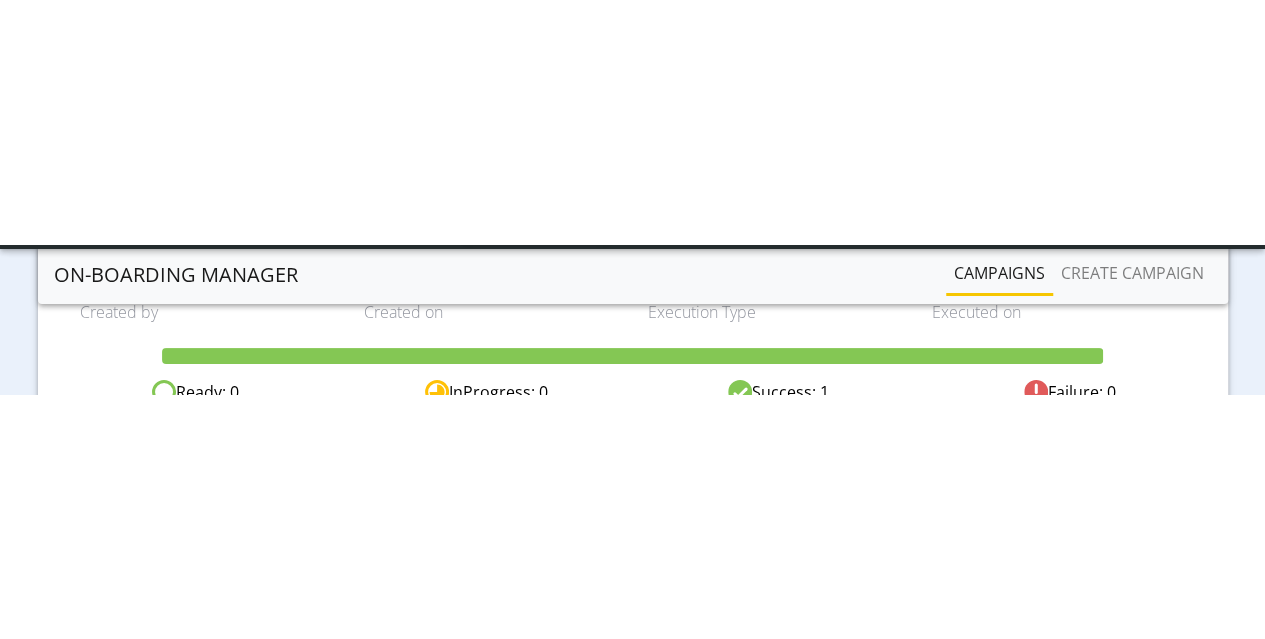 scroll, scrollTop: 104, scrollLeft: 0, axis: vertical 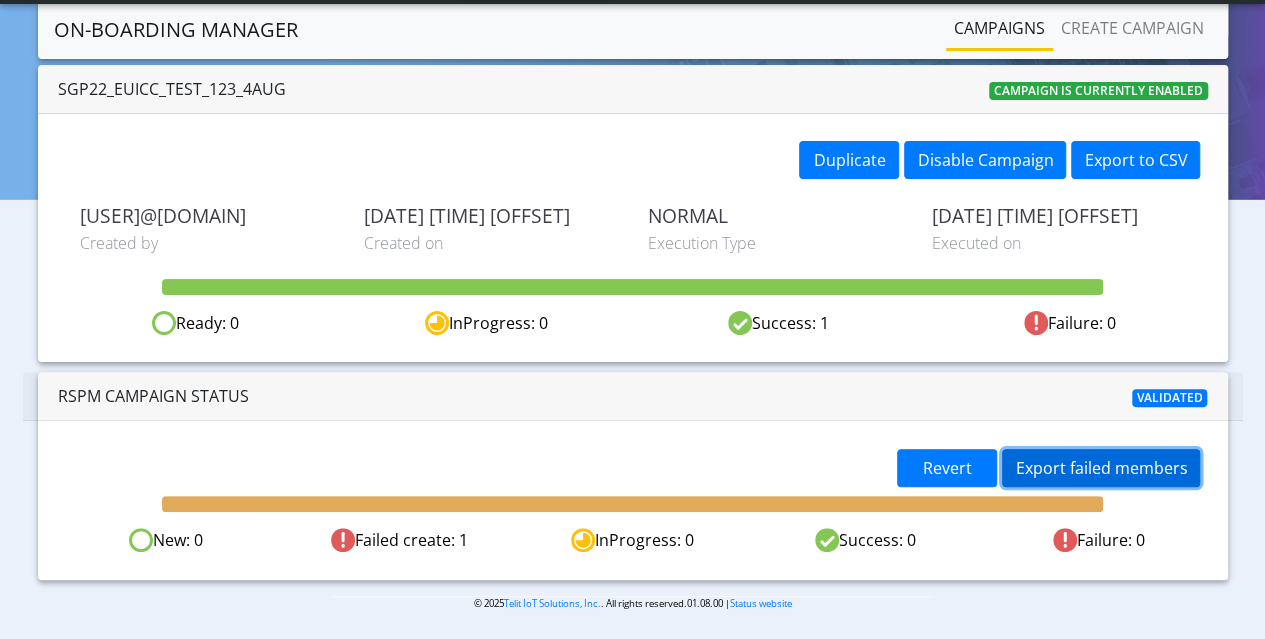 click on "Export failed members" at bounding box center (1101, 468) 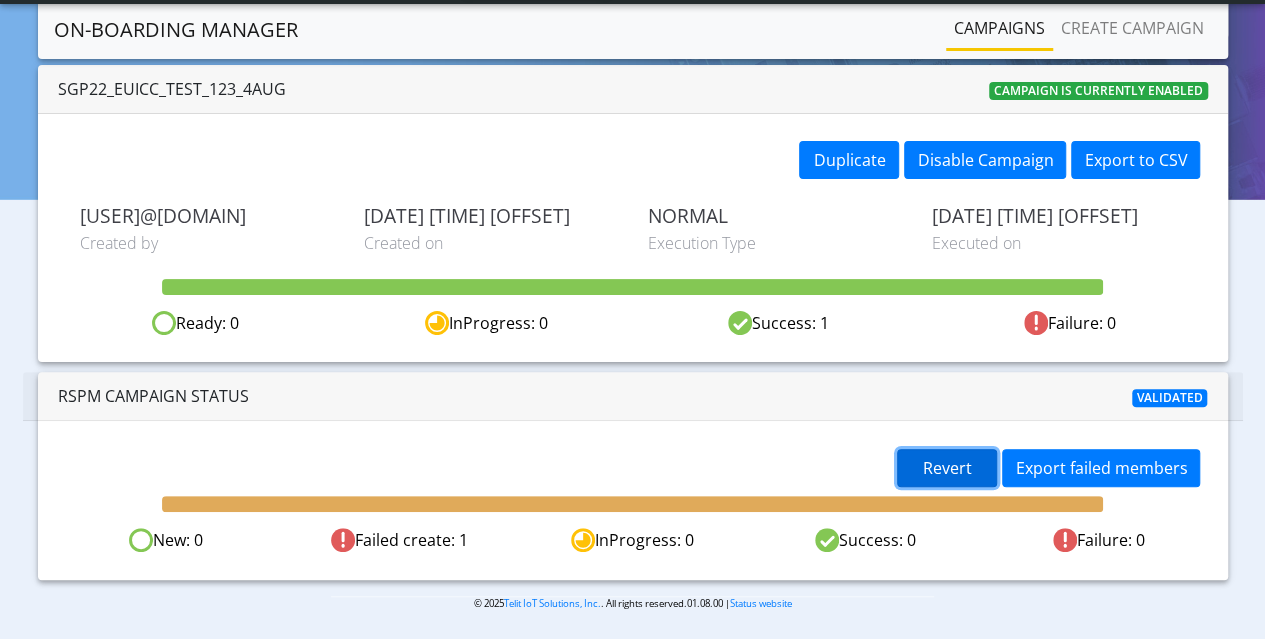 drag, startPoint x: 943, startPoint y: 457, endPoint x: 952, endPoint y: 447, distance: 13.453624 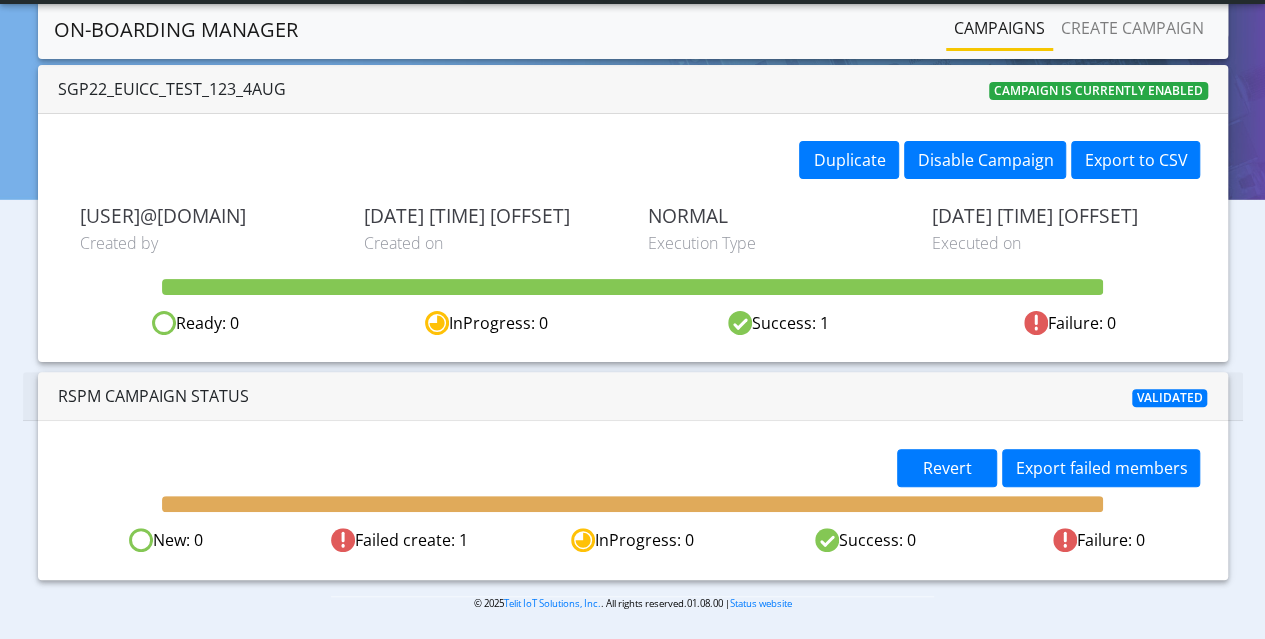 scroll, scrollTop: 39, scrollLeft: 0, axis: vertical 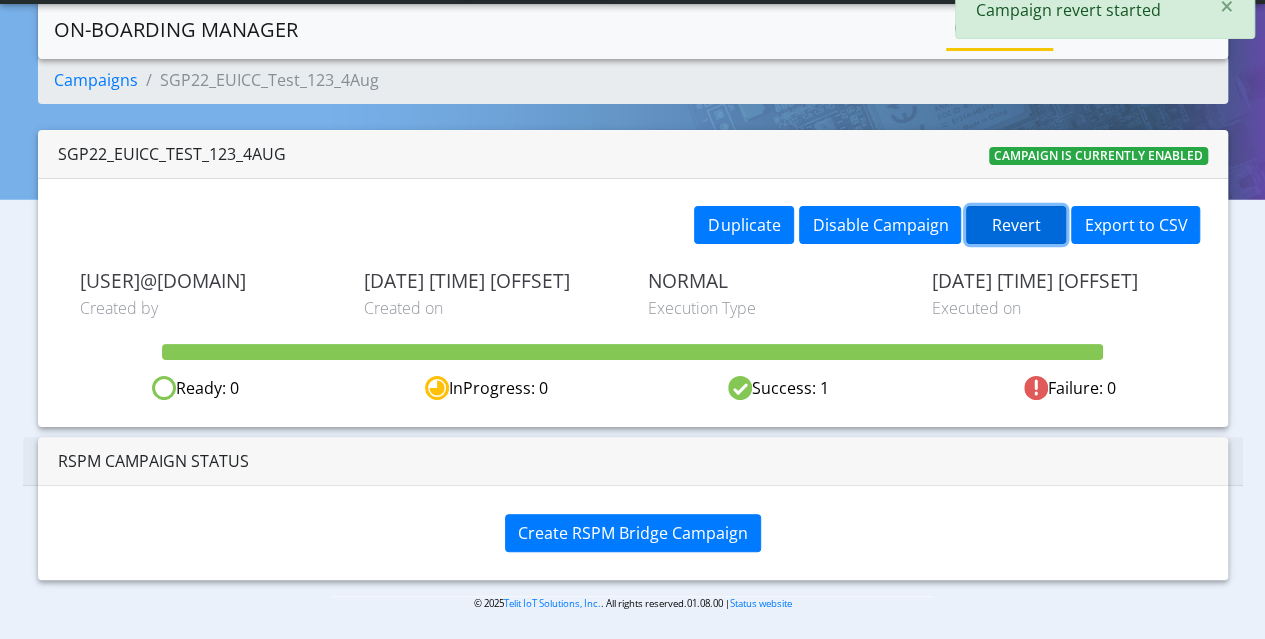 click on "Revert" at bounding box center [1016, 225] 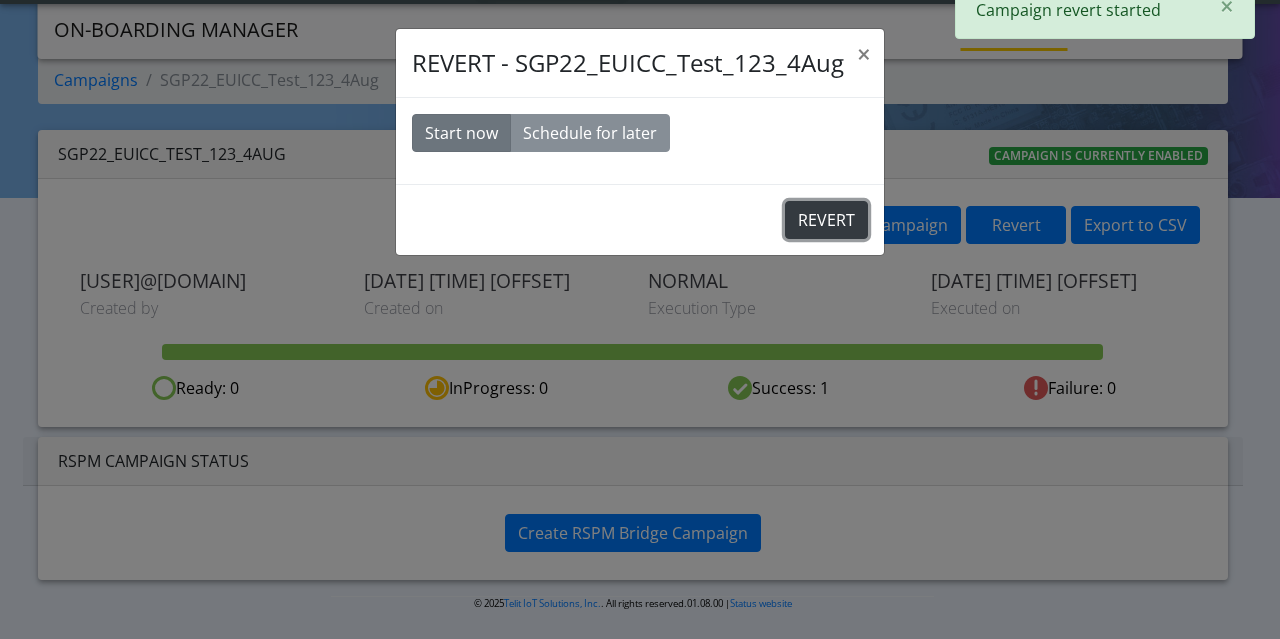click on "REVERT" 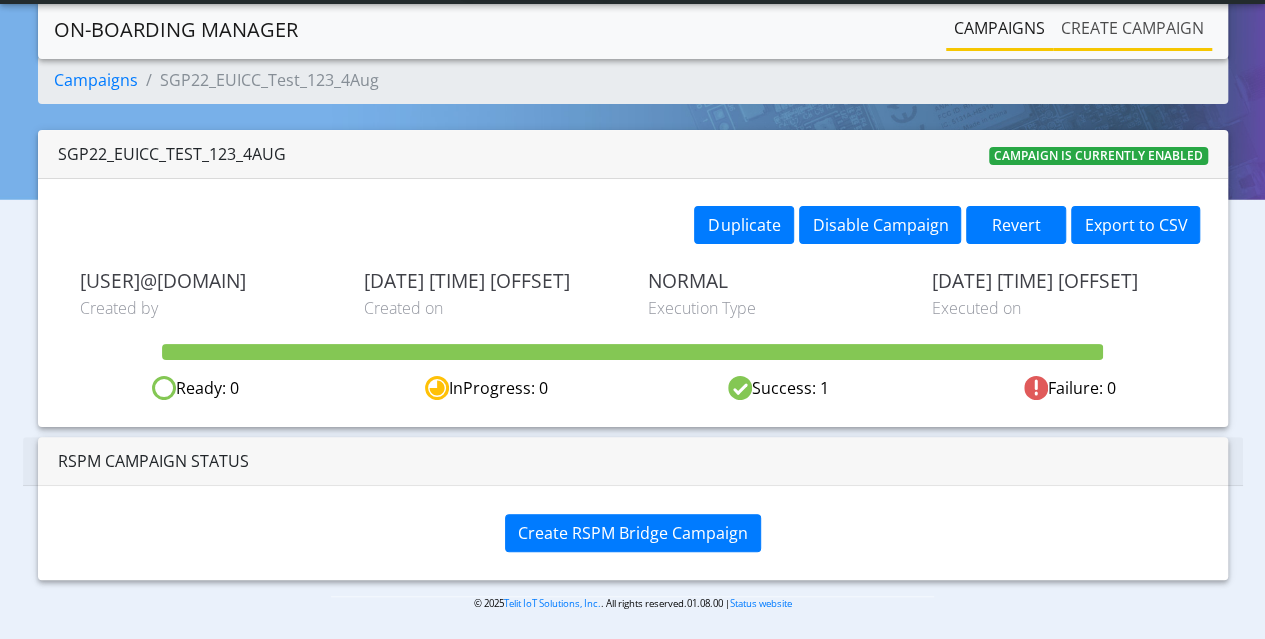 click on "Create campaign" 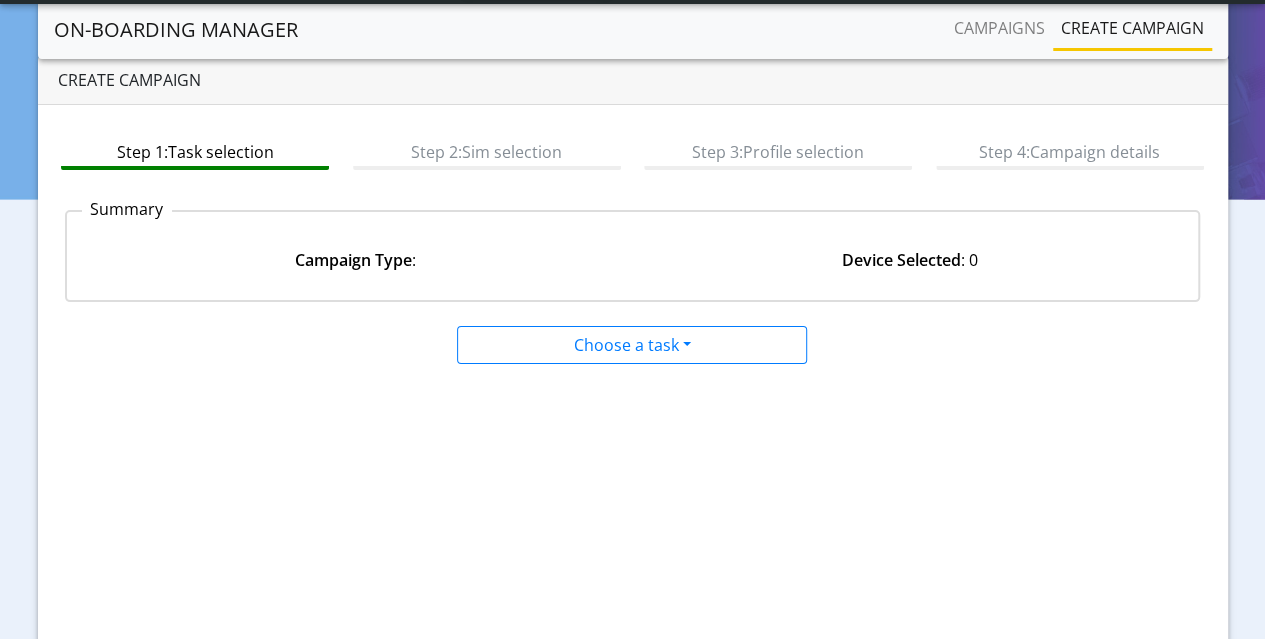 scroll, scrollTop: 238, scrollLeft: 0, axis: vertical 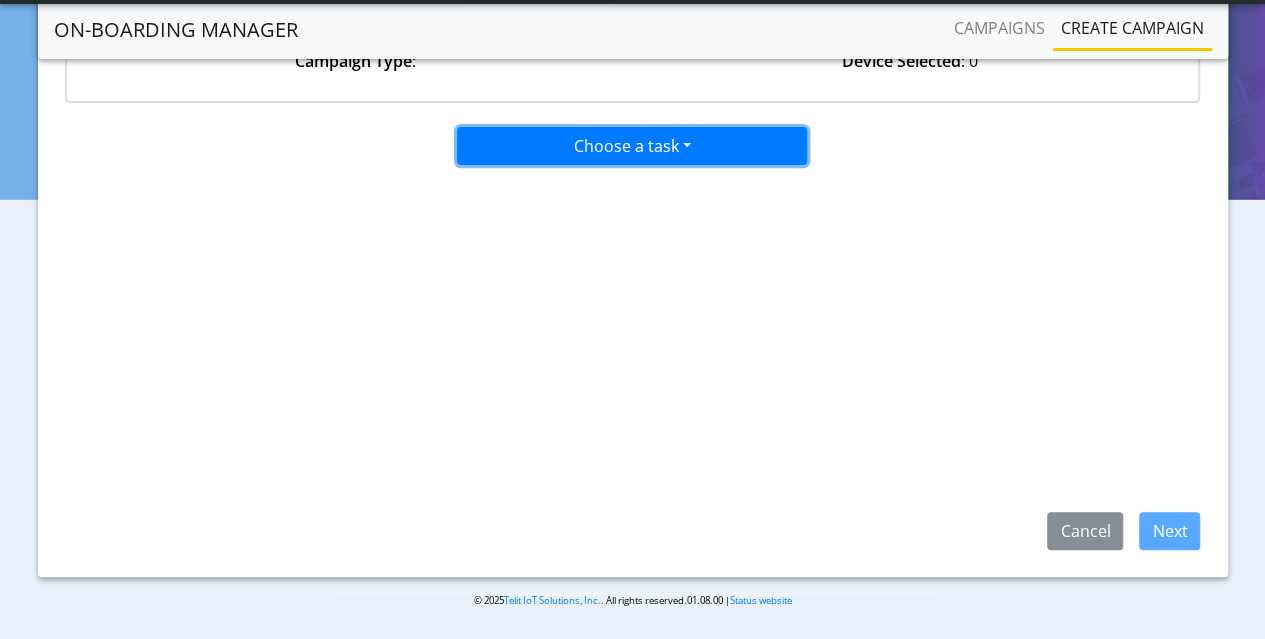 click on "Choose a task" at bounding box center (632, 146) 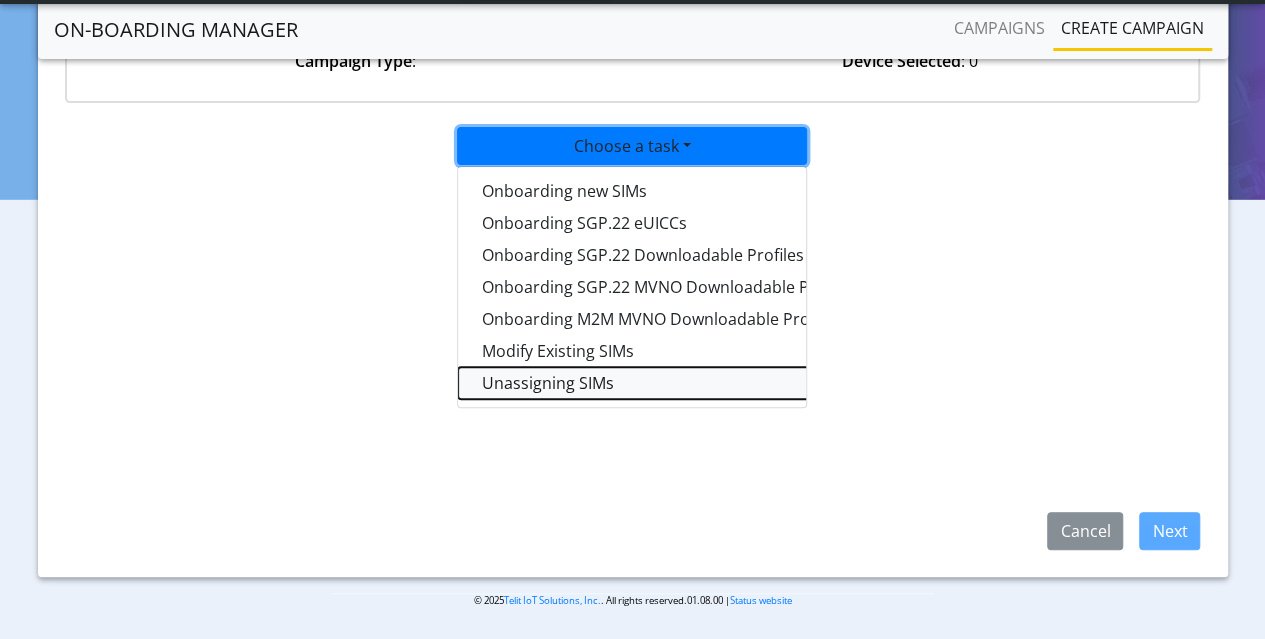 click on "Unassigning SIMs" at bounding box center (708, 383) 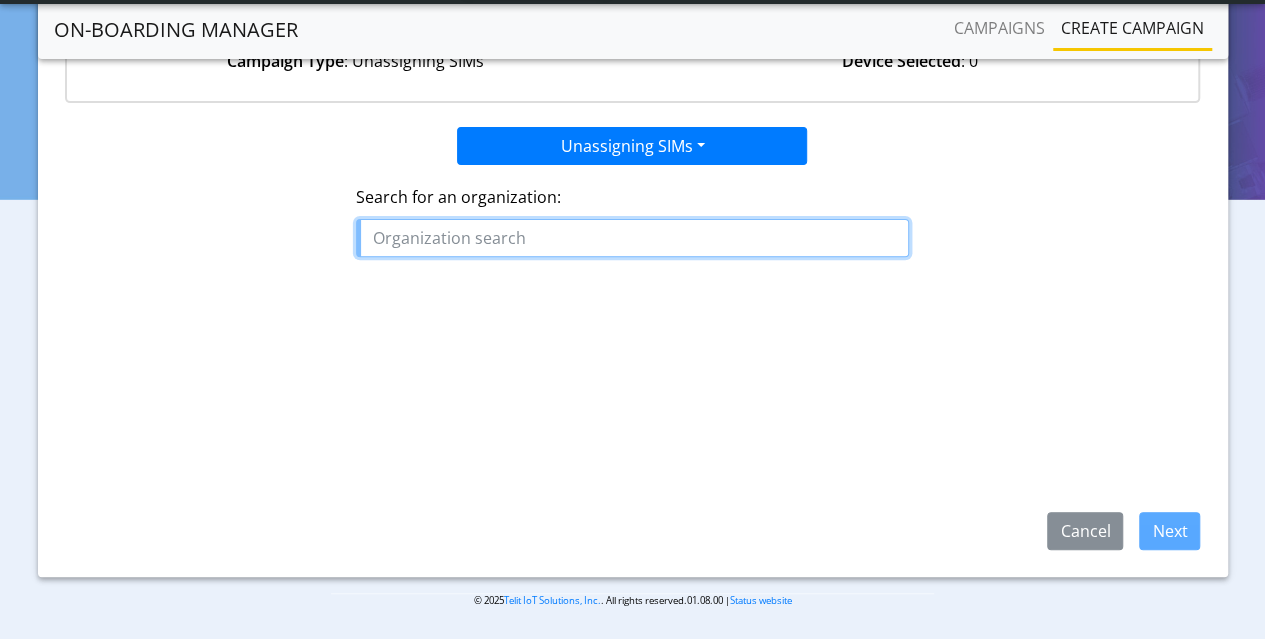 click at bounding box center [632, 238] 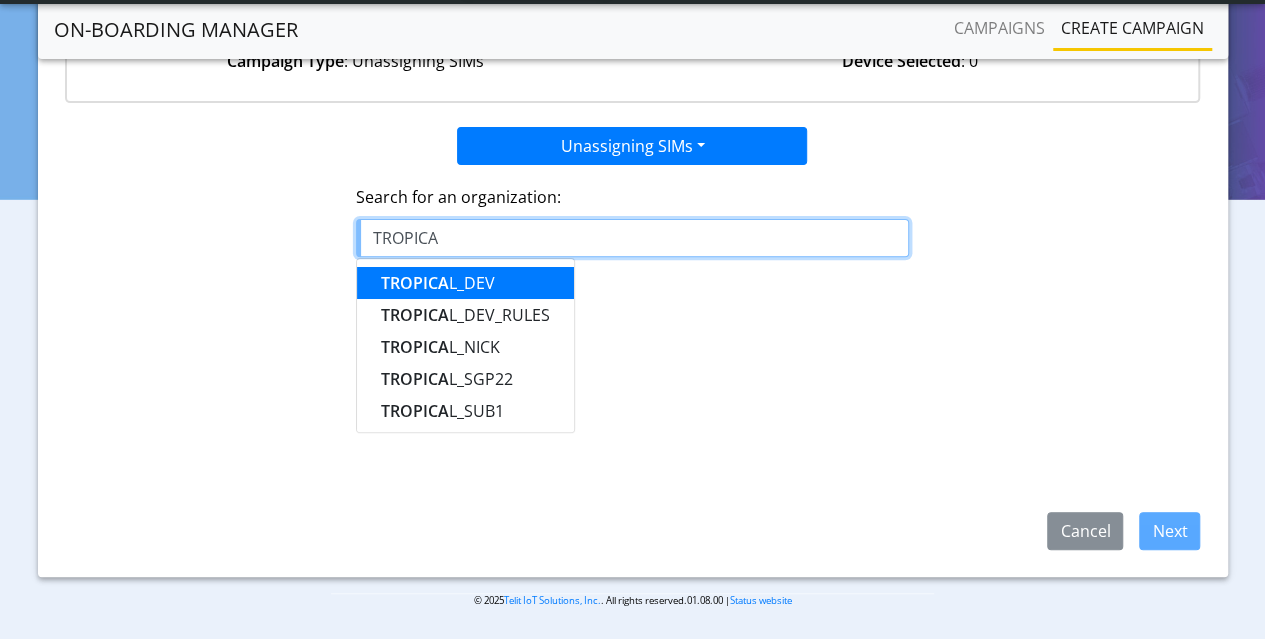 drag, startPoint x: 480, startPoint y: 275, endPoint x: 510, endPoint y: 273, distance: 30.066593 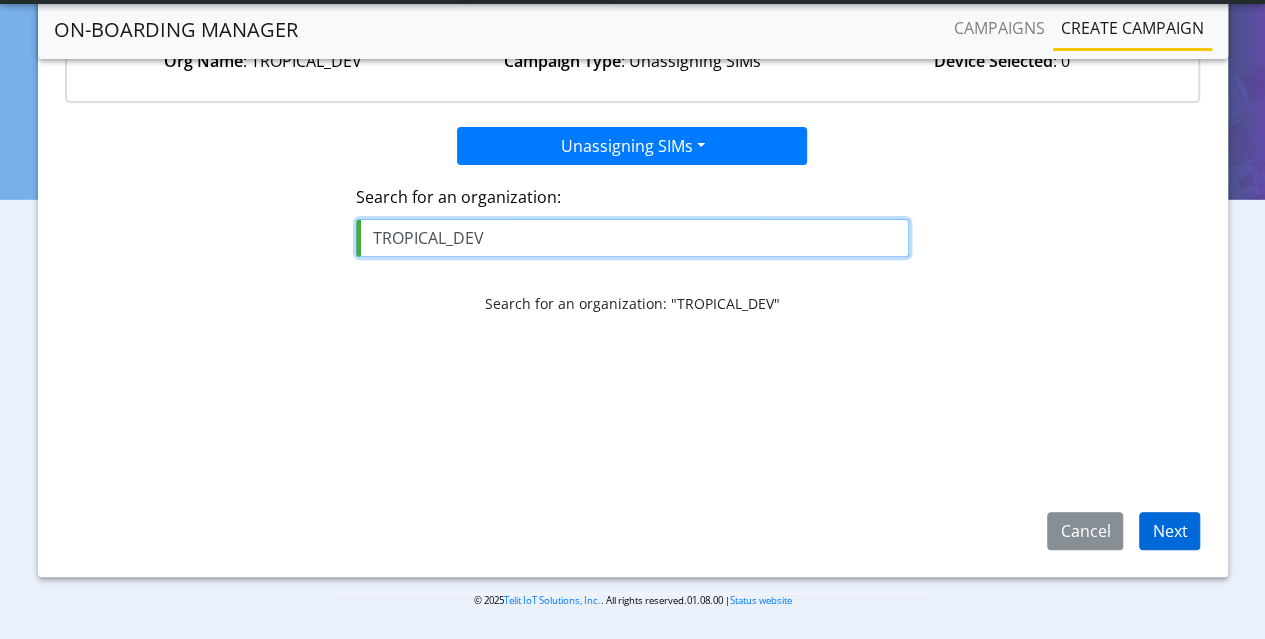 type on "TROPICAL_DEV" 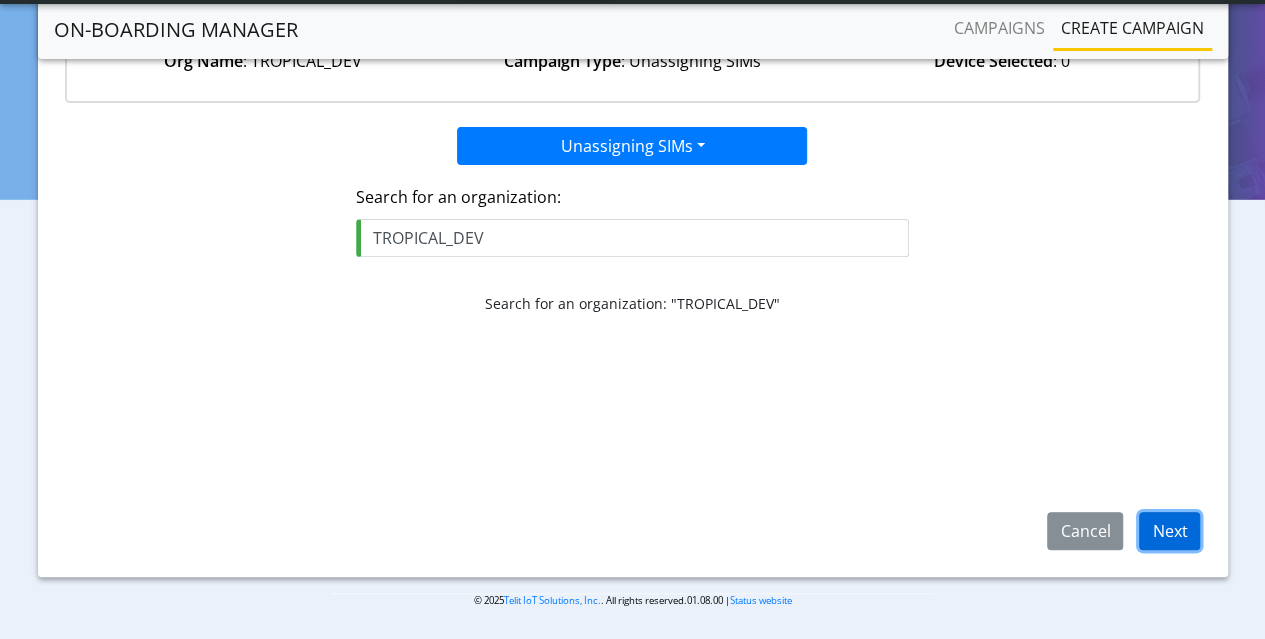 click on "Next" at bounding box center [1169, 531] 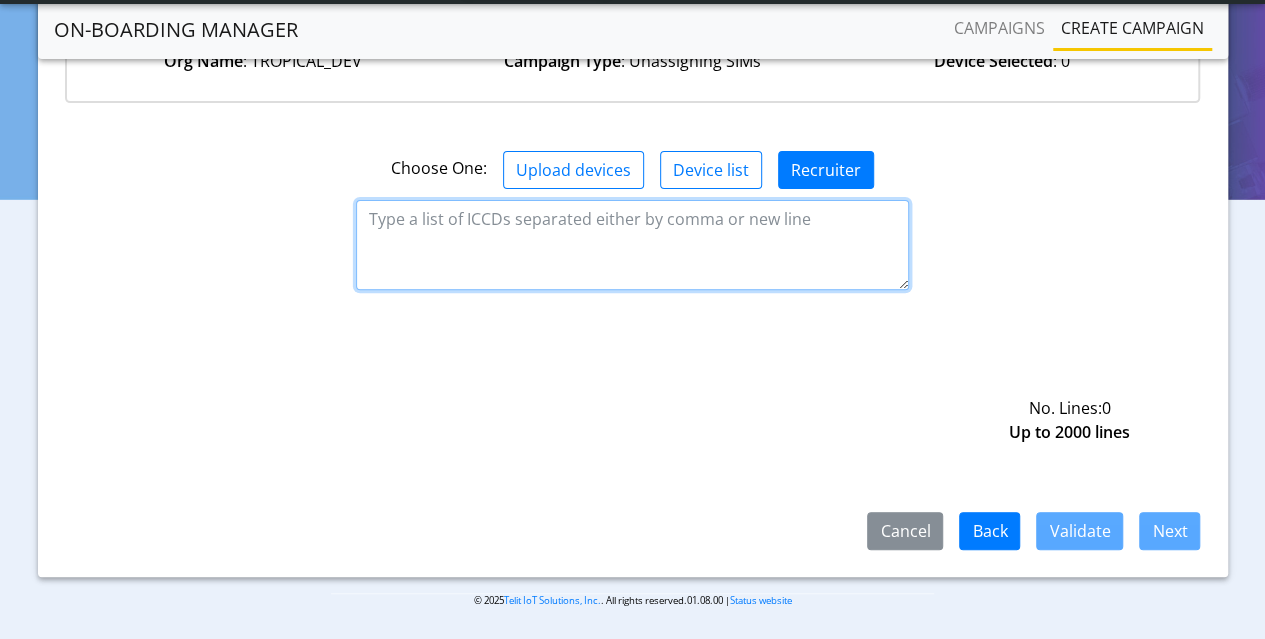 click at bounding box center (632, 245) 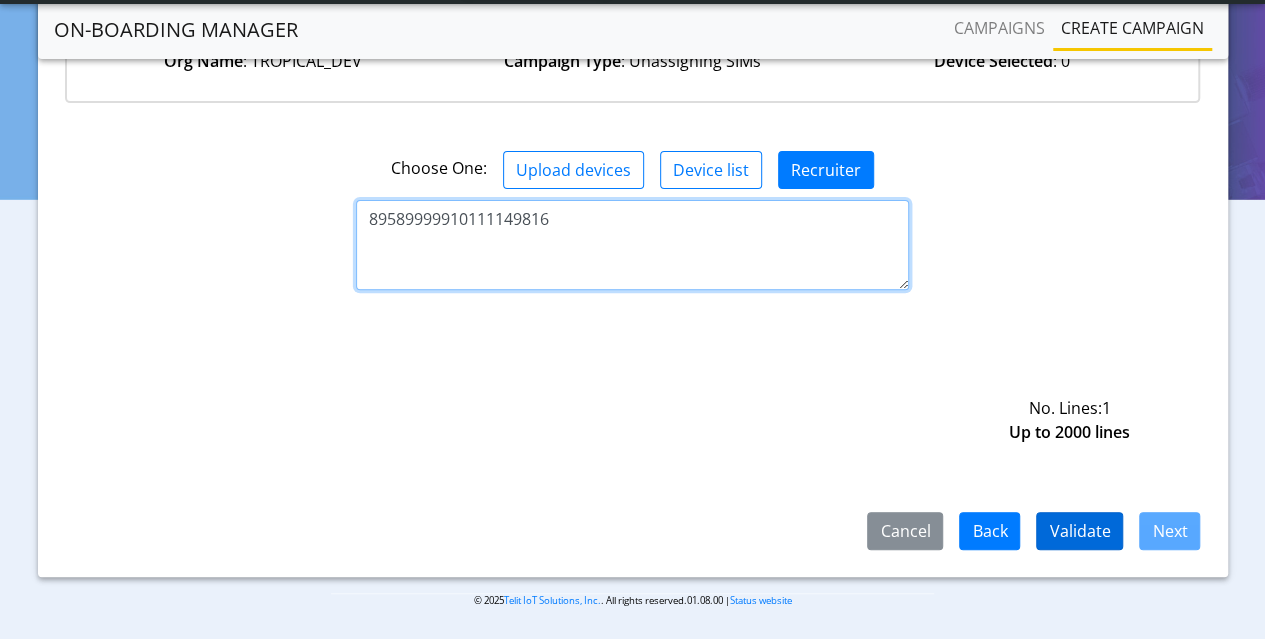 type on "89589999910111149816" 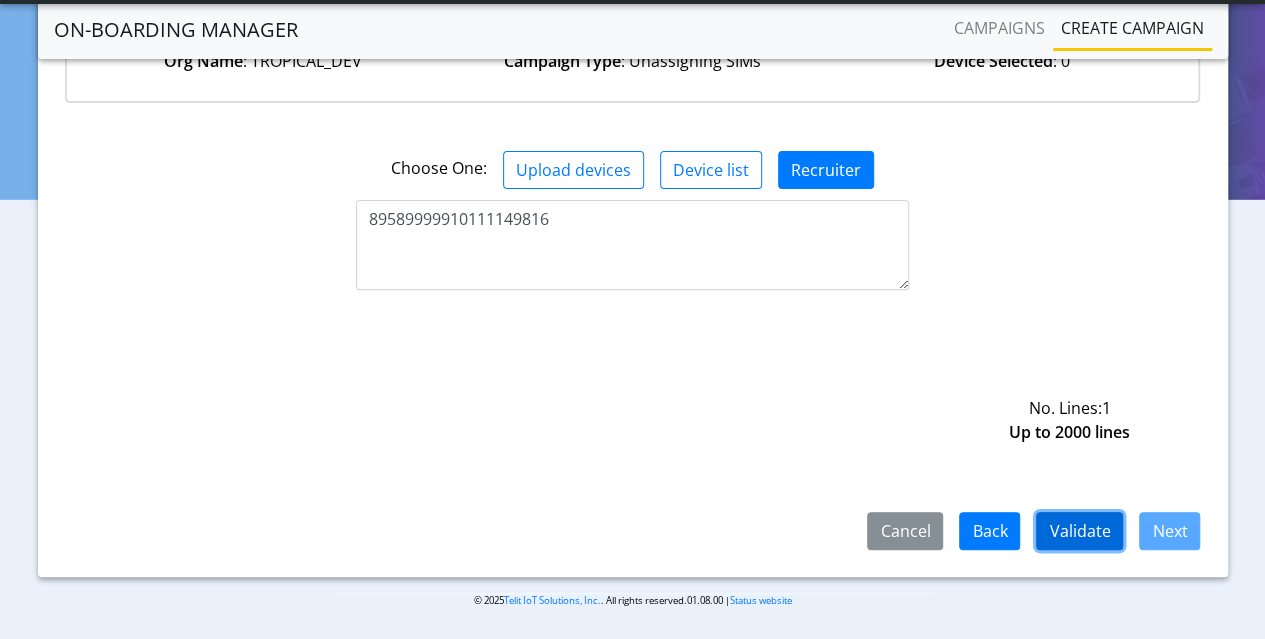 click on "Validate" at bounding box center [1079, 531] 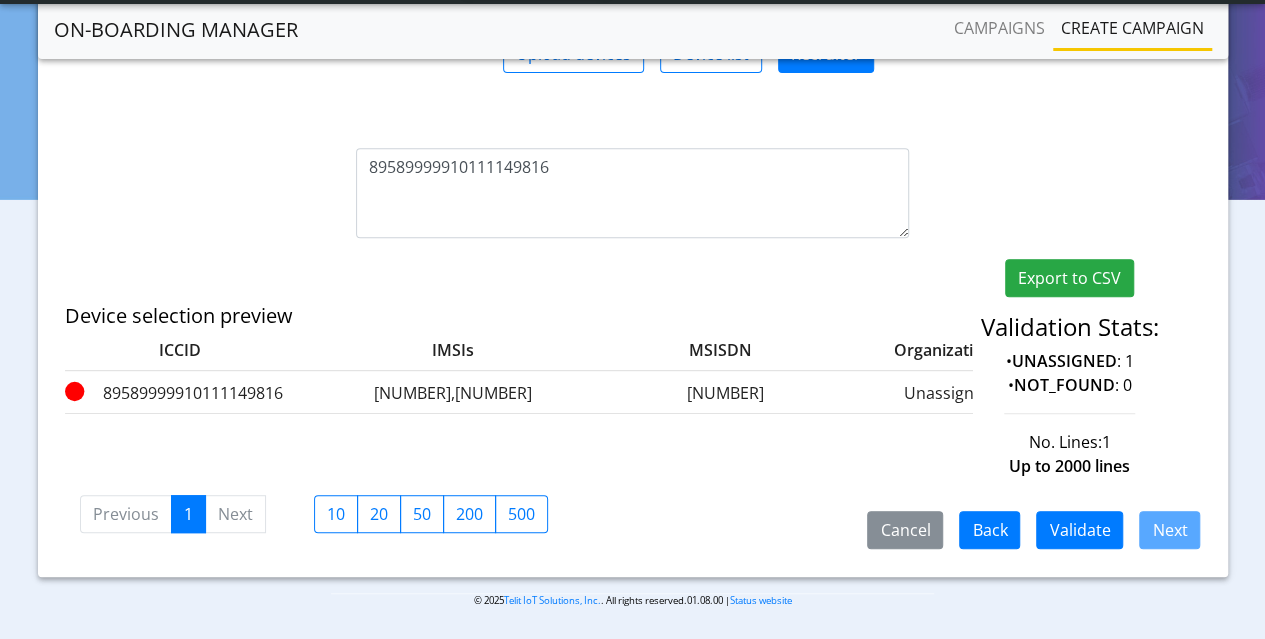 scroll, scrollTop: 365, scrollLeft: 0, axis: vertical 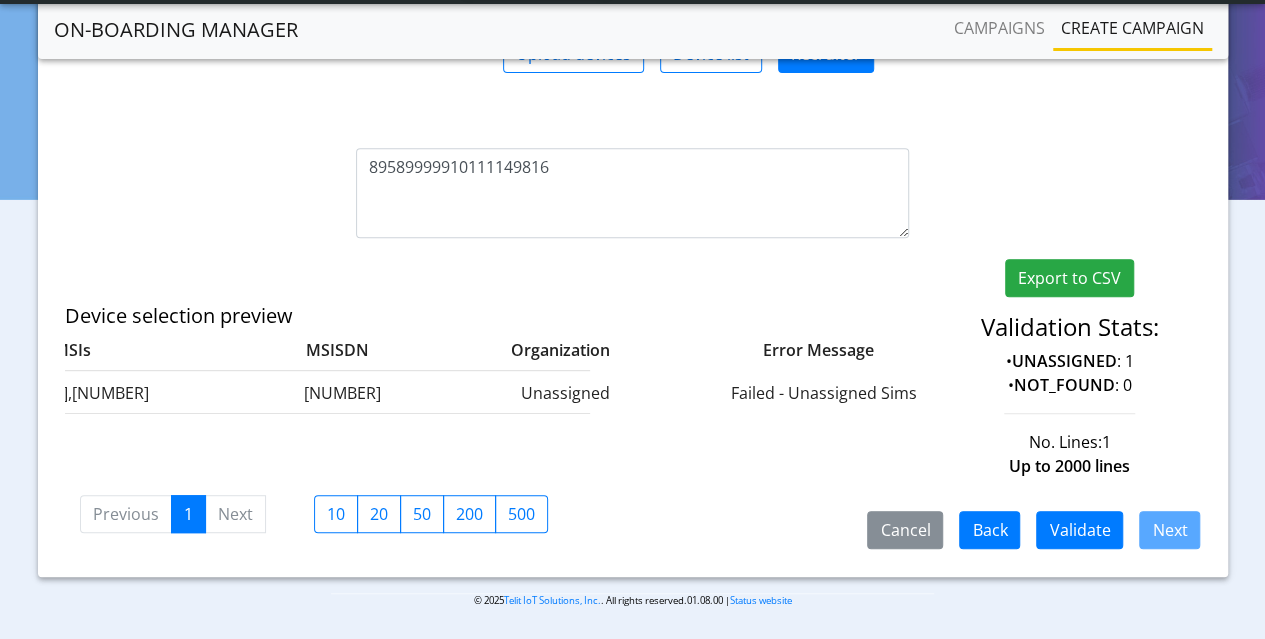 drag, startPoint x: 675, startPoint y: 374, endPoint x: 972, endPoint y: 397, distance: 297.88925 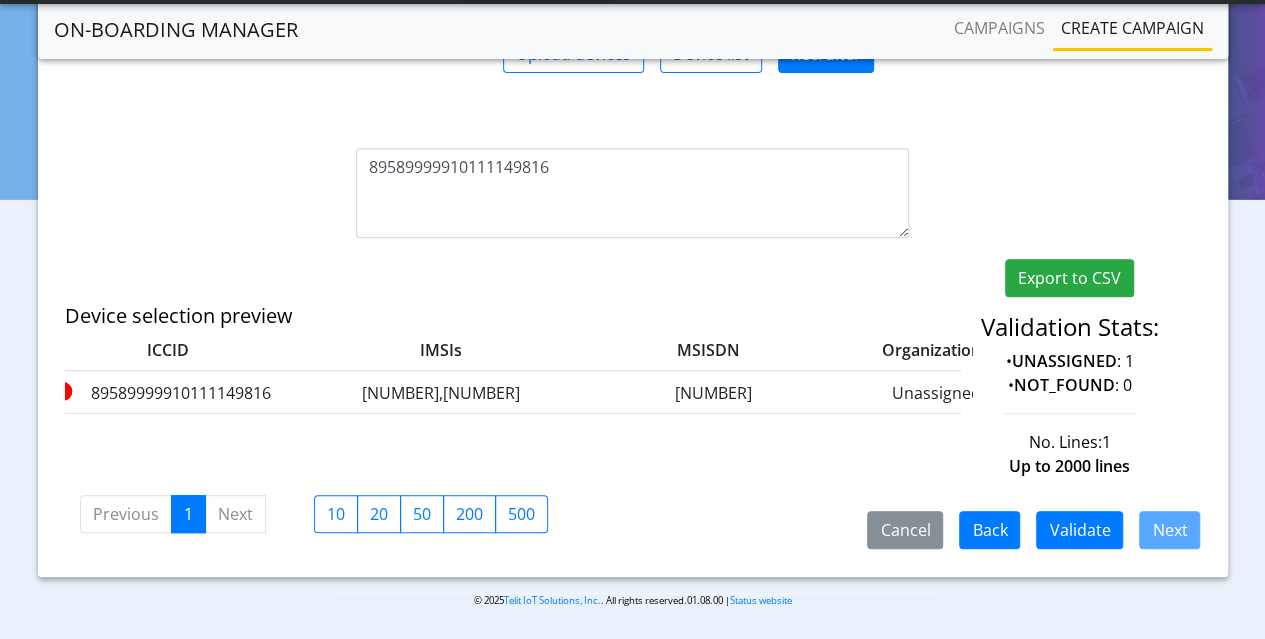scroll, scrollTop: 0, scrollLeft: 0, axis: both 